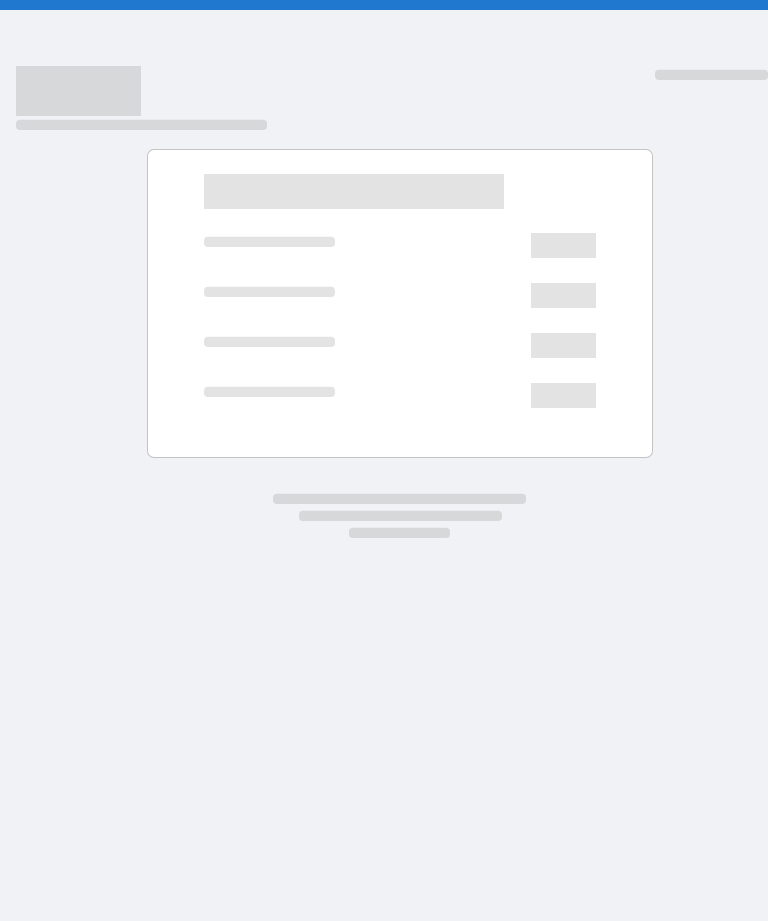 scroll, scrollTop: 0, scrollLeft: 0, axis: both 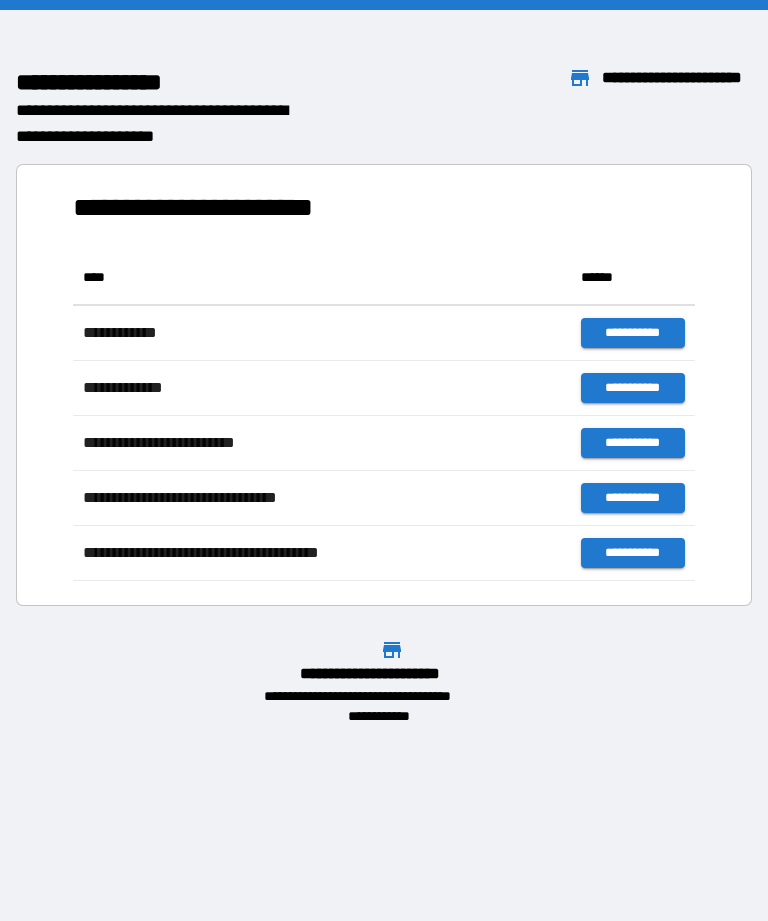 click on "**********" at bounding box center [384, 460] 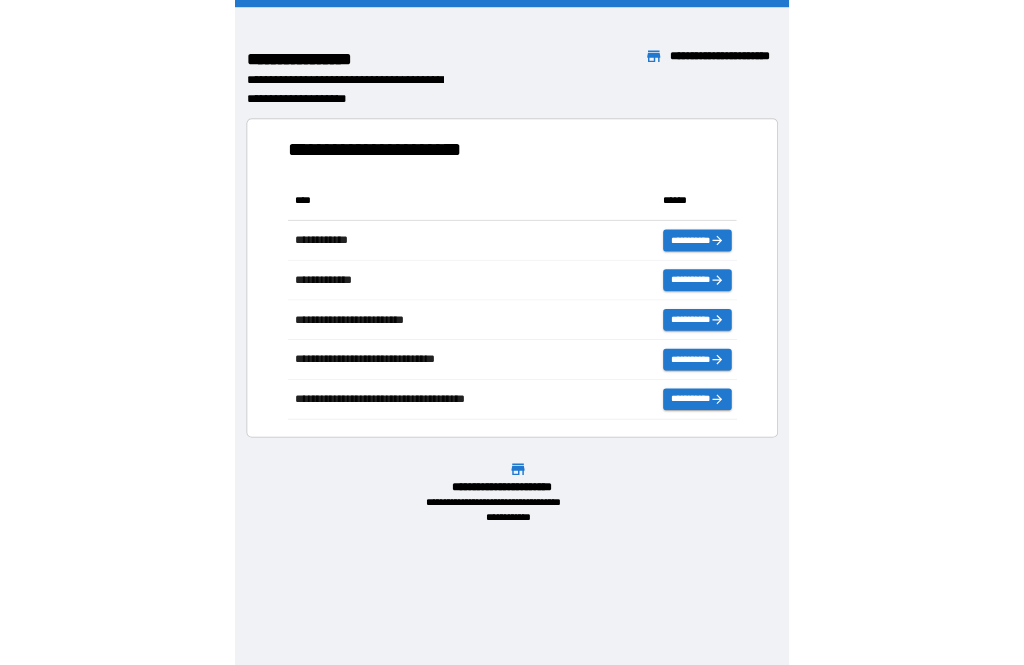 scroll, scrollTop: 1, scrollLeft: 1, axis: both 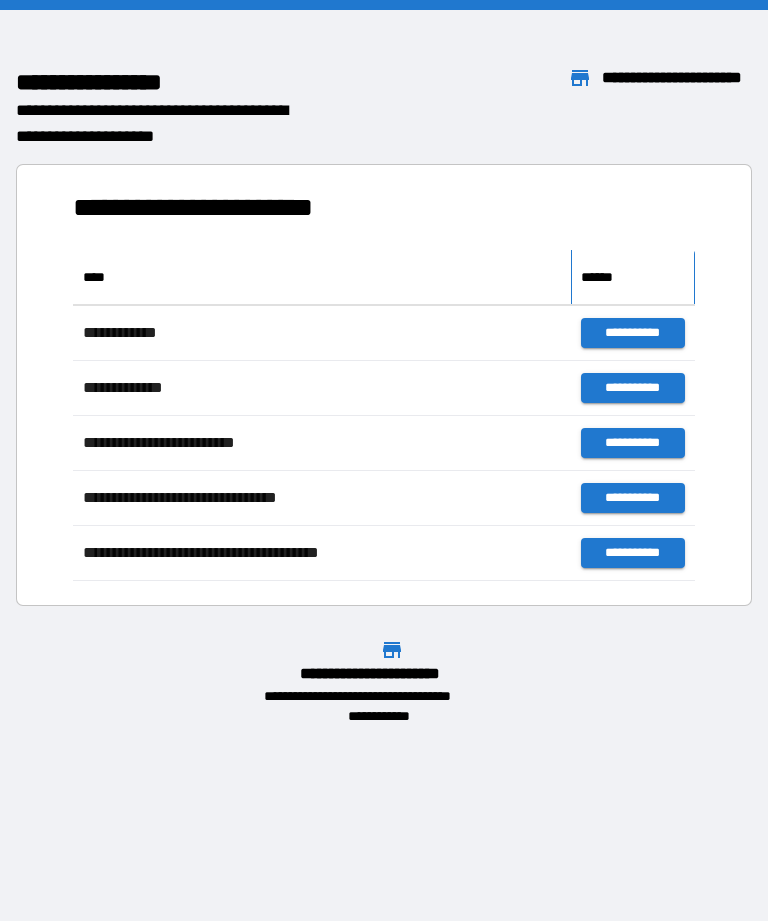 click on "******" at bounding box center [633, 277] 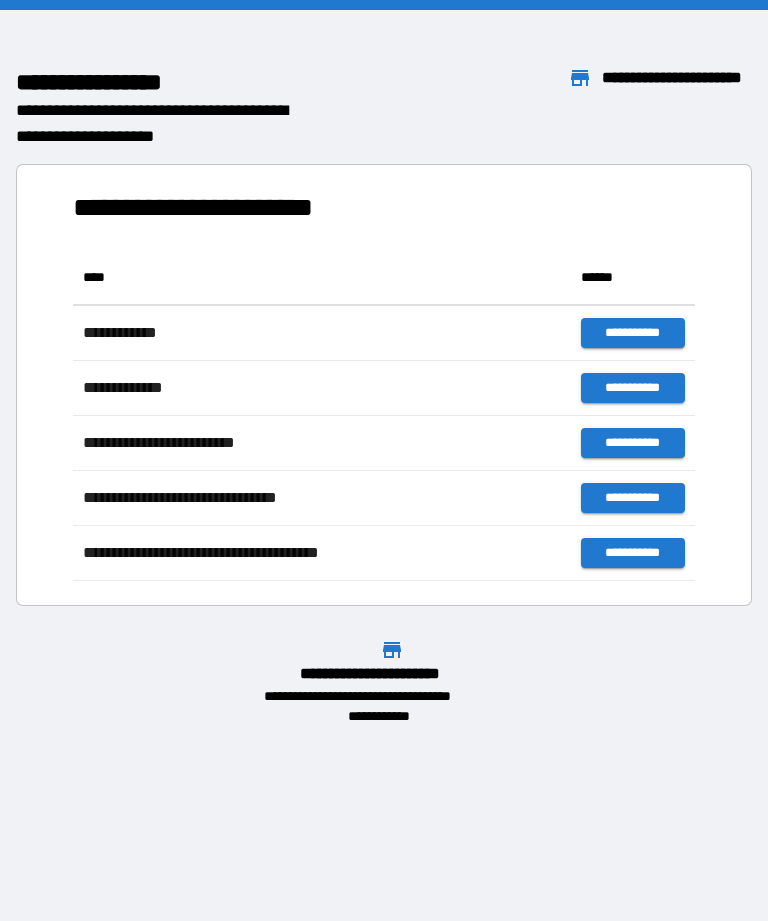 click on "**********" at bounding box center (384, 377) 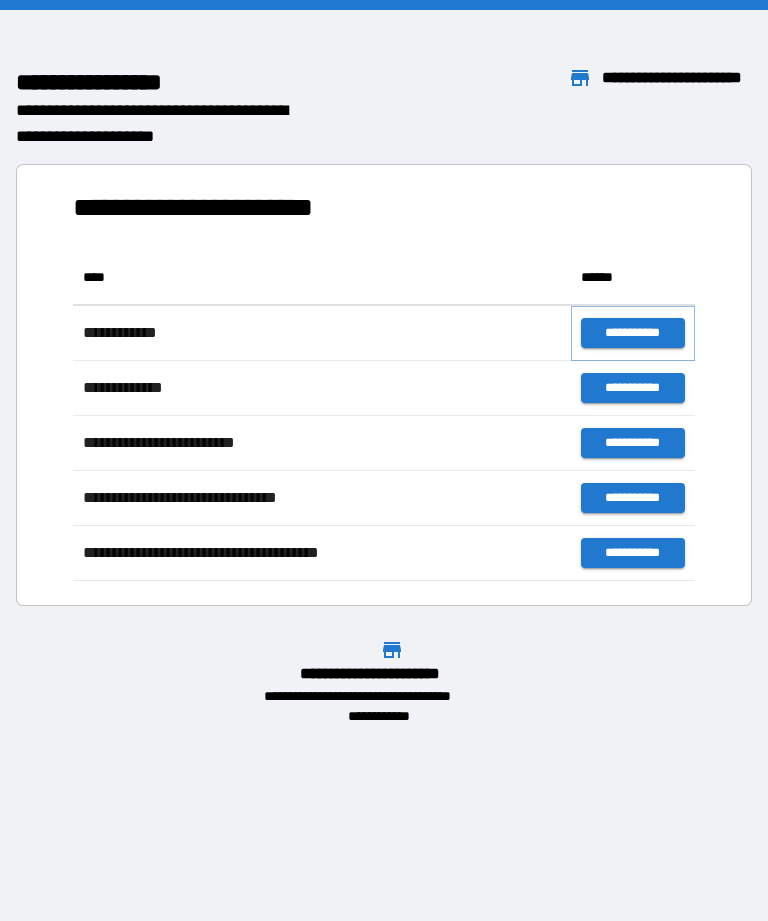 click on "**********" at bounding box center (633, 333) 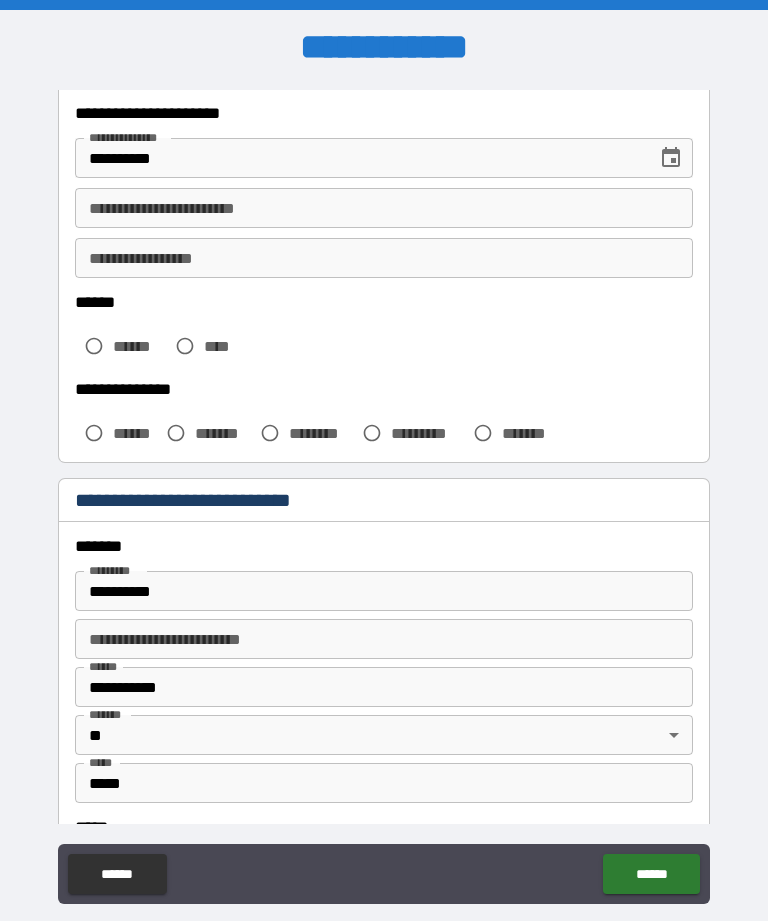 scroll, scrollTop: 351, scrollLeft: 0, axis: vertical 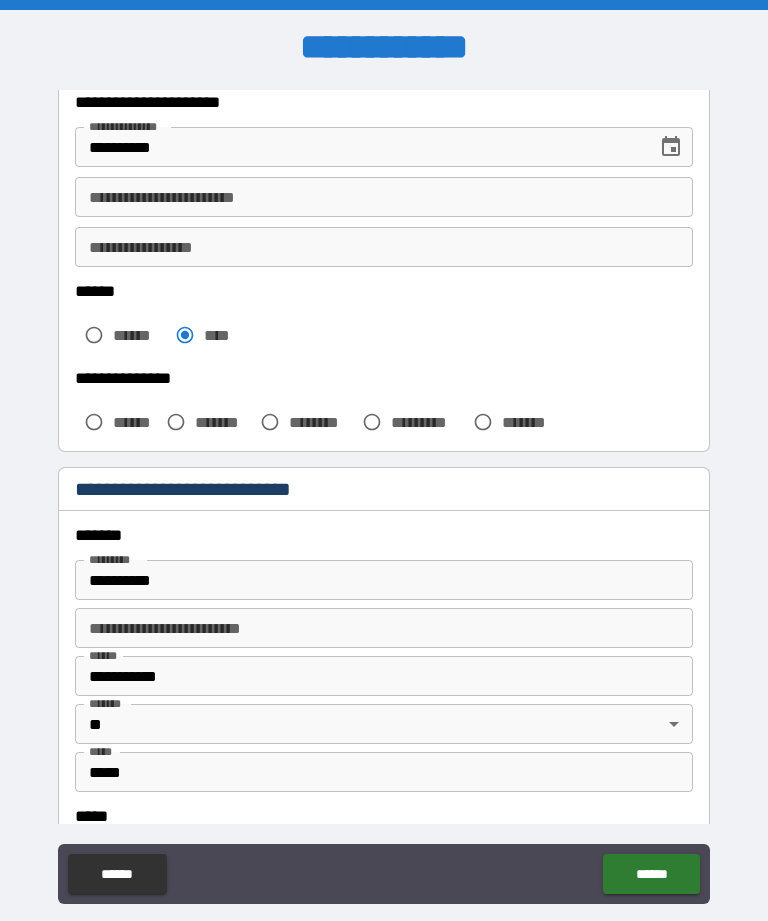 click on "**********" at bounding box center (384, 197) 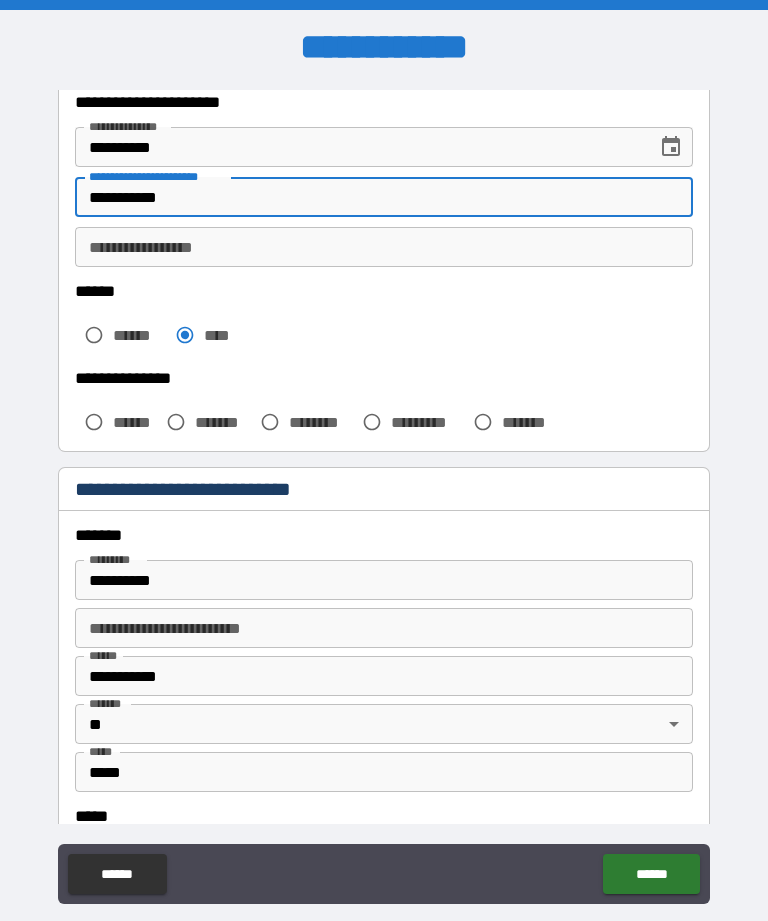 type on "**********" 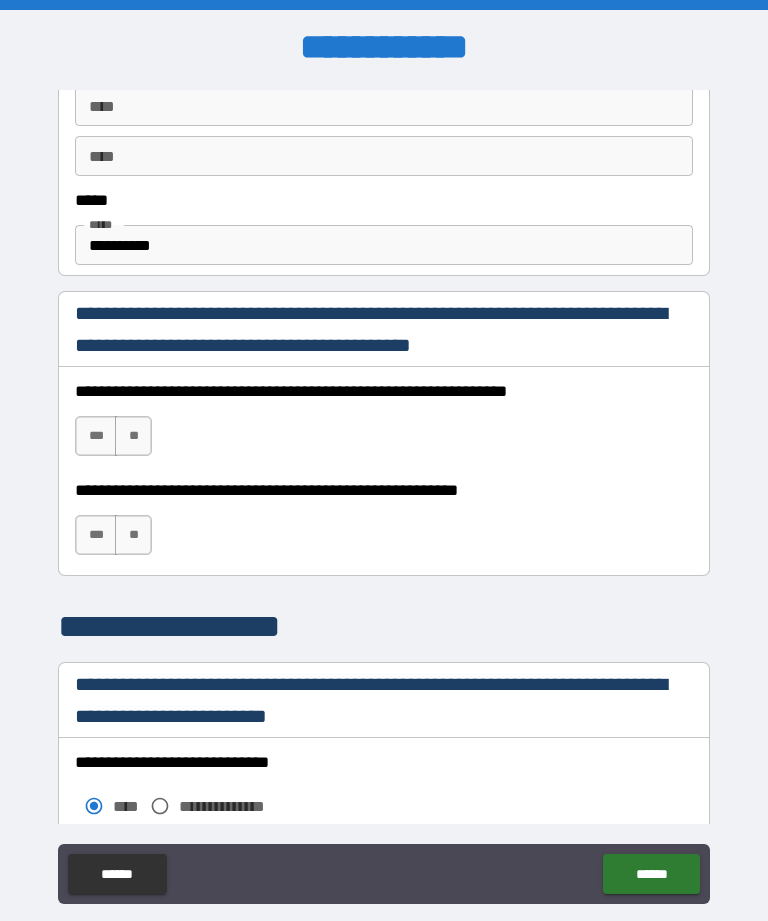 scroll, scrollTop: 1157, scrollLeft: 0, axis: vertical 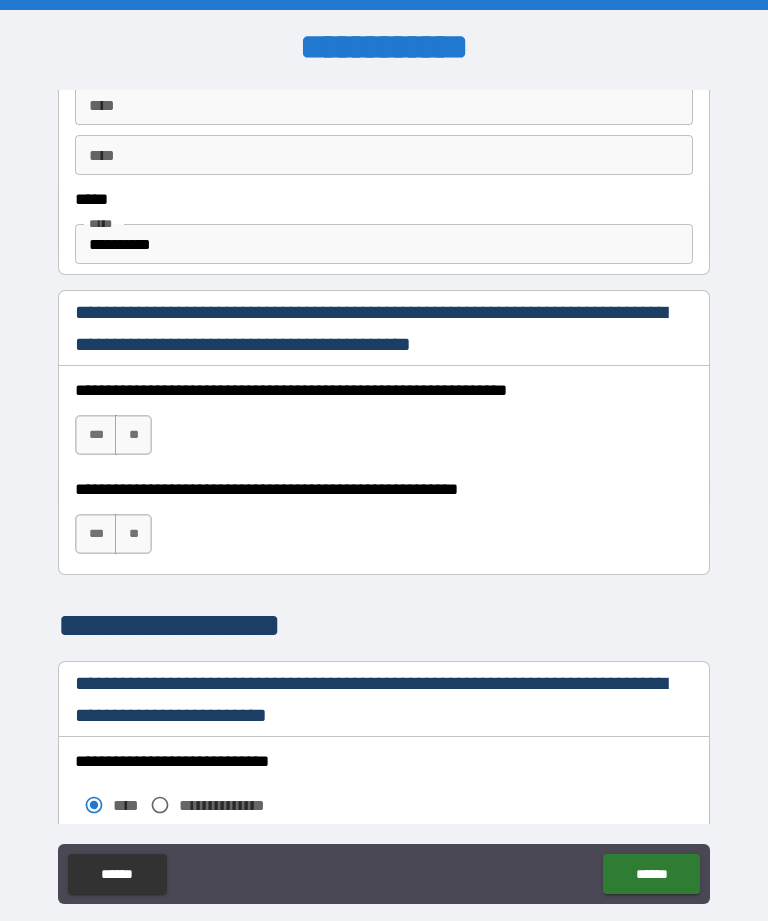 type on "********" 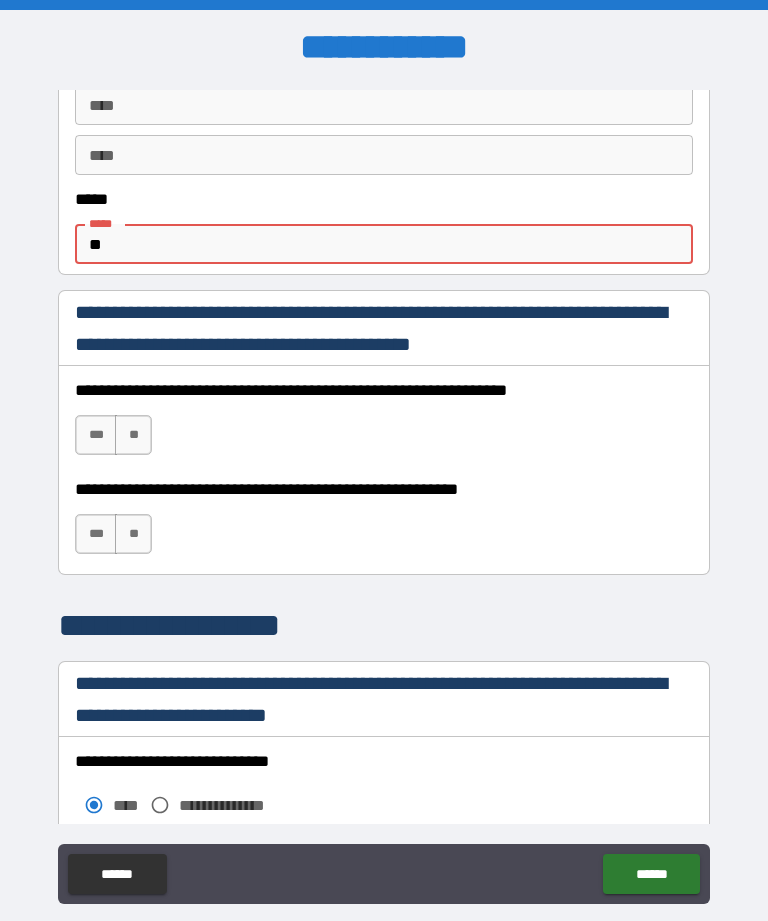 type on "*" 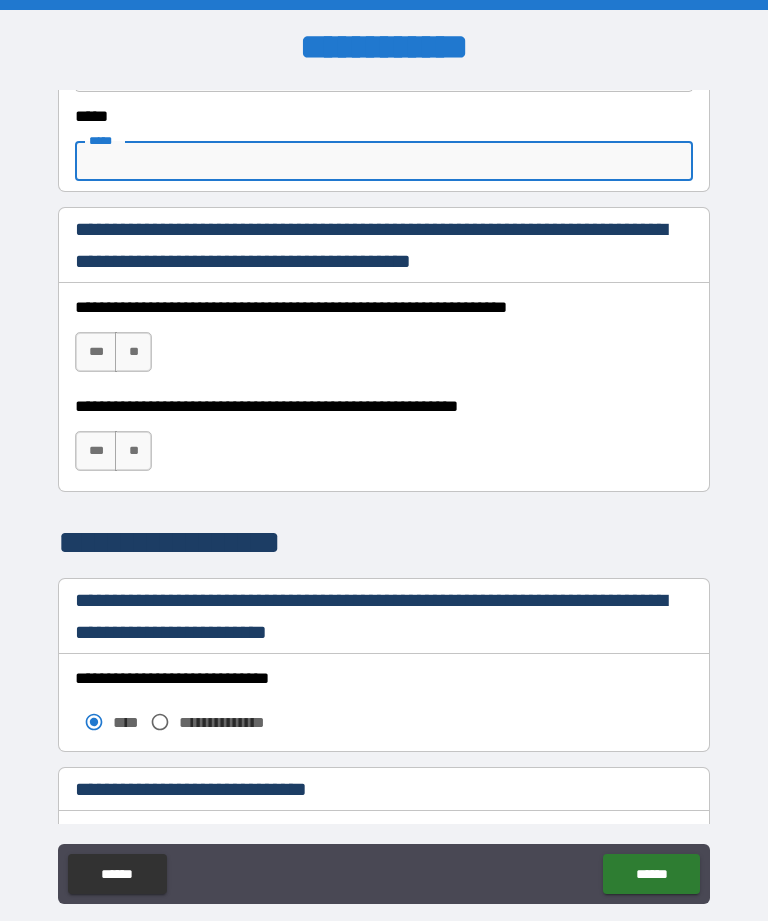 scroll, scrollTop: 1250, scrollLeft: 0, axis: vertical 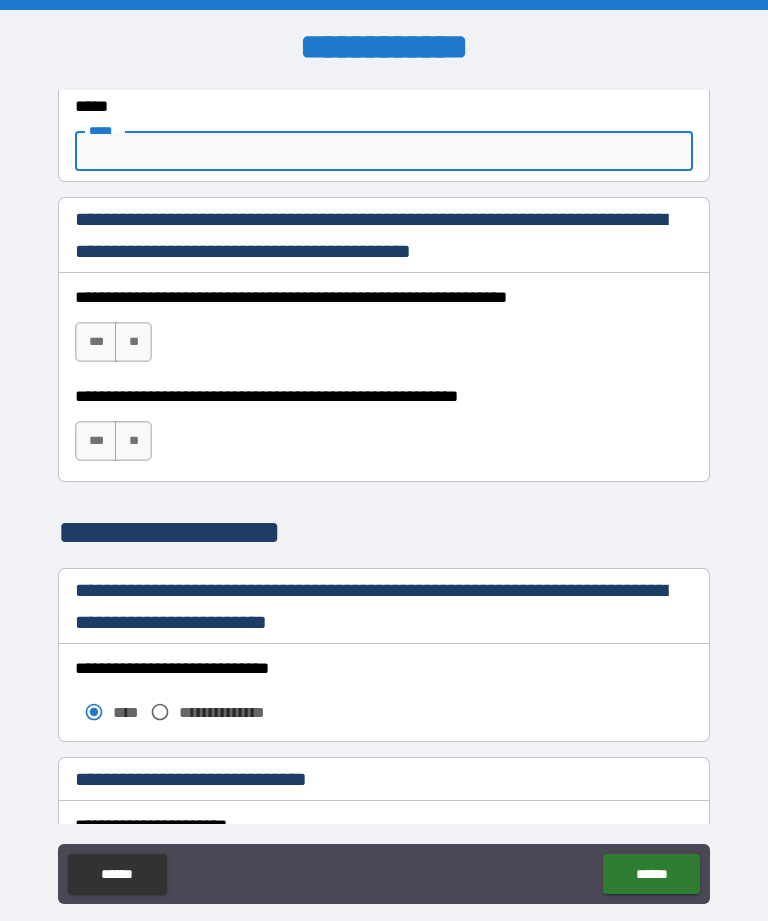 type 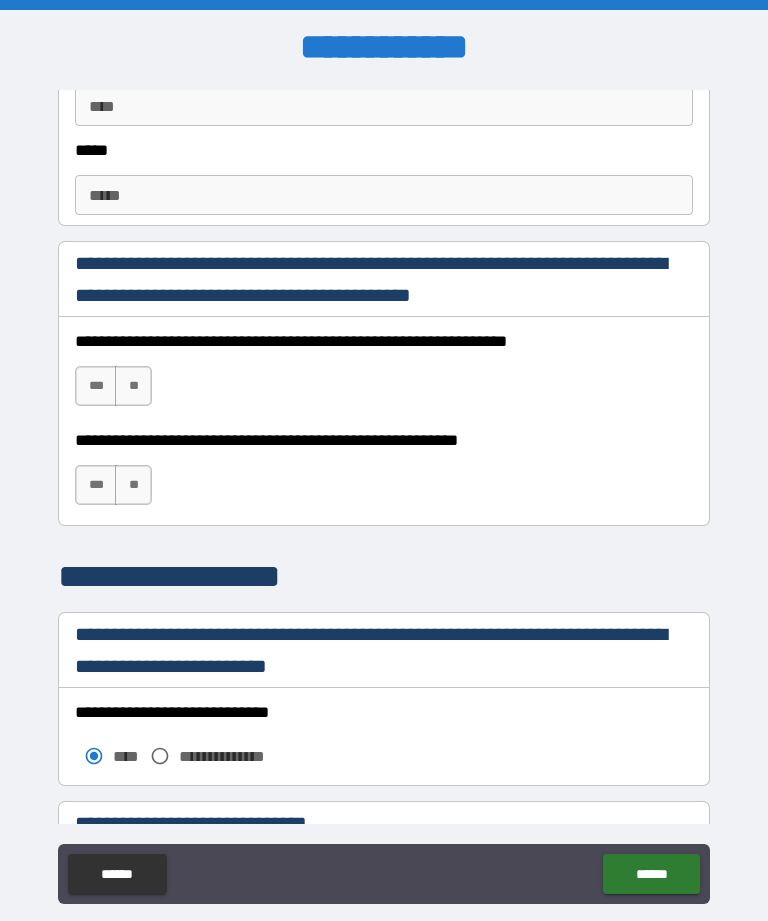 scroll, scrollTop: 1209, scrollLeft: 0, axis: vertical 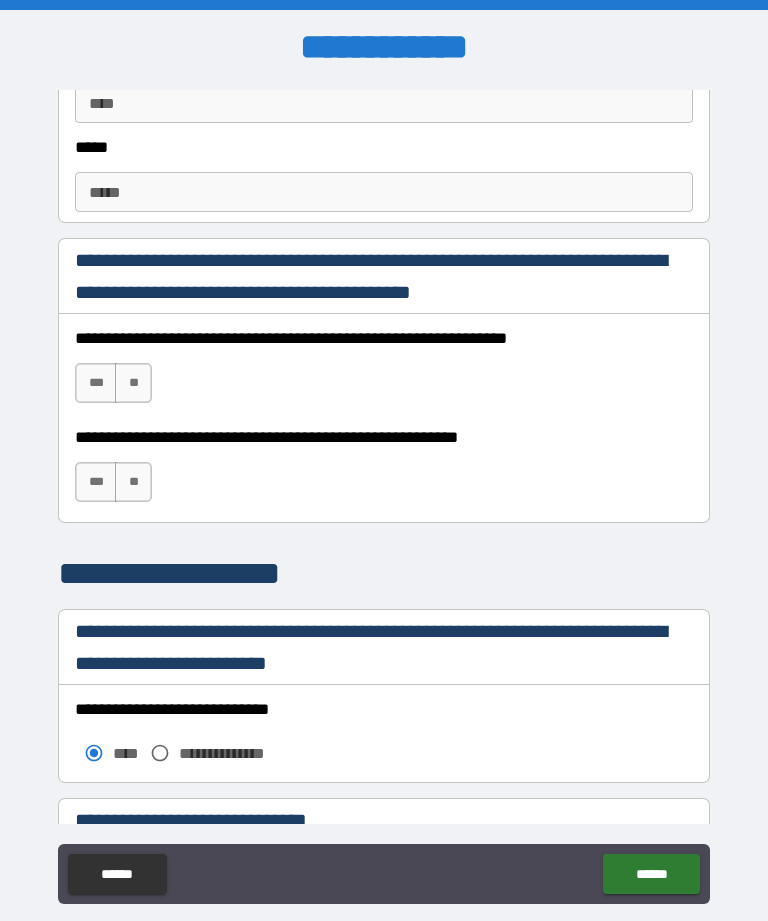 click on "***" at bounding box center (96, 383) 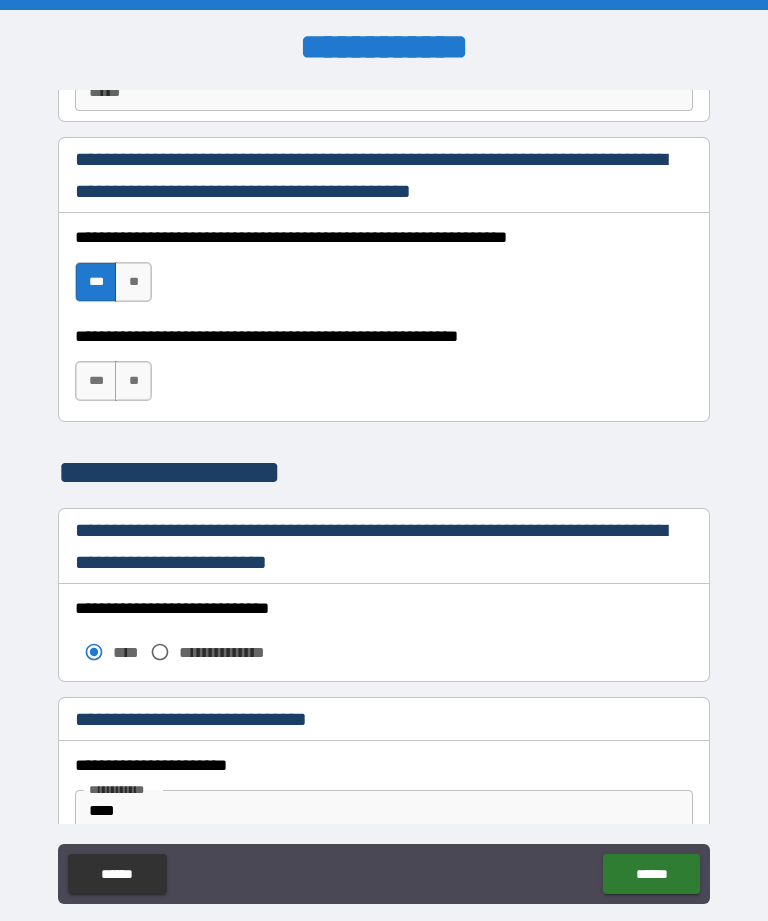 scroll, scrollTop: 1320, scrollLeft: 0, axis: vertical 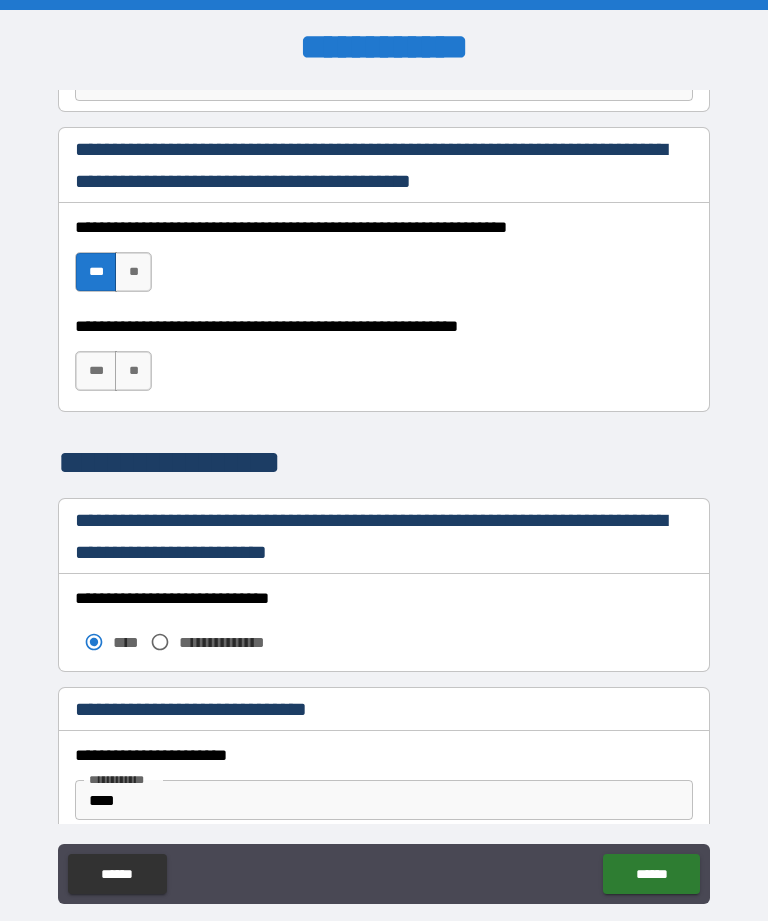 click on "**" at bounding box center (133, 371) 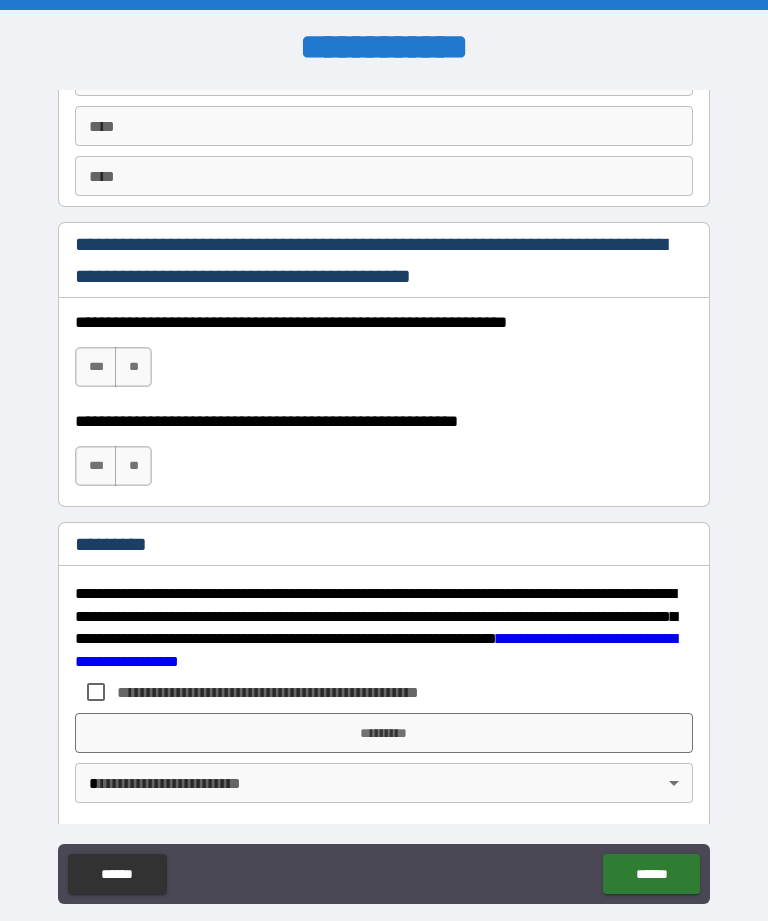 scroll, scrollTop: 2863, scrollLeft: 0, axis: vertical 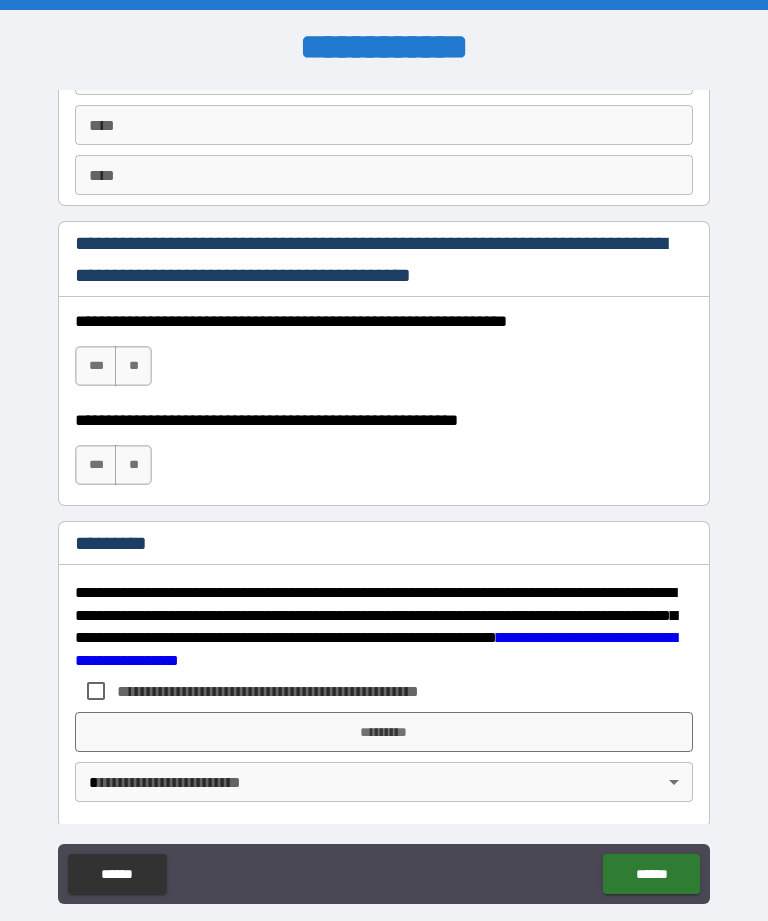 click on "***" at bounding box center [96, 366] 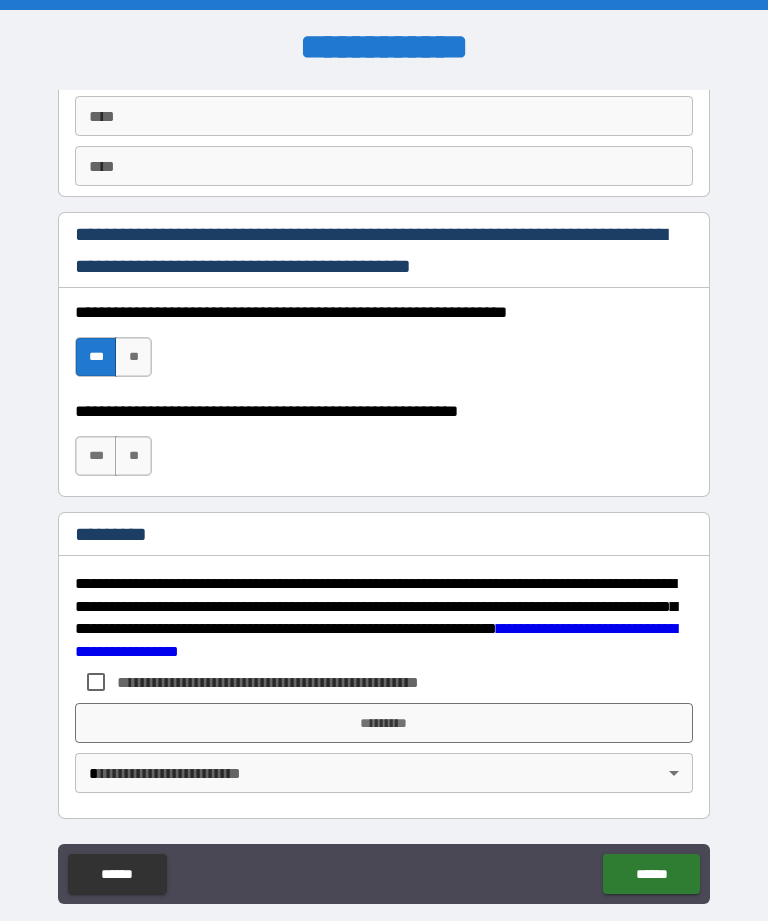 scroll, scrollTop: 2872, scrollLeft: 0, axis: vertical 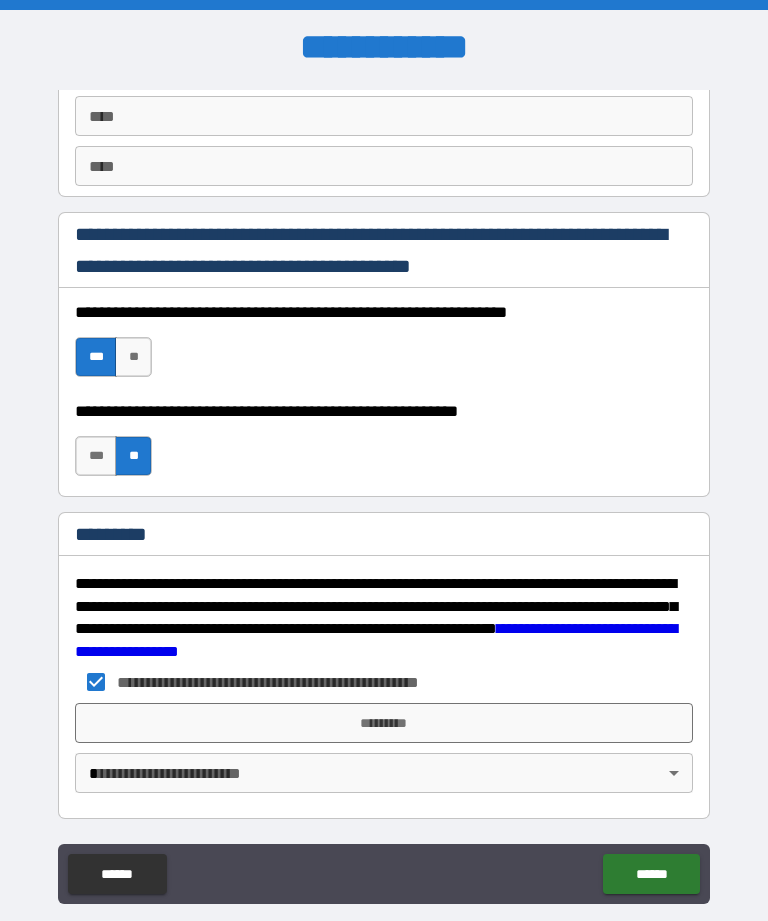 click on "**********" at bounding box center (384, 492) 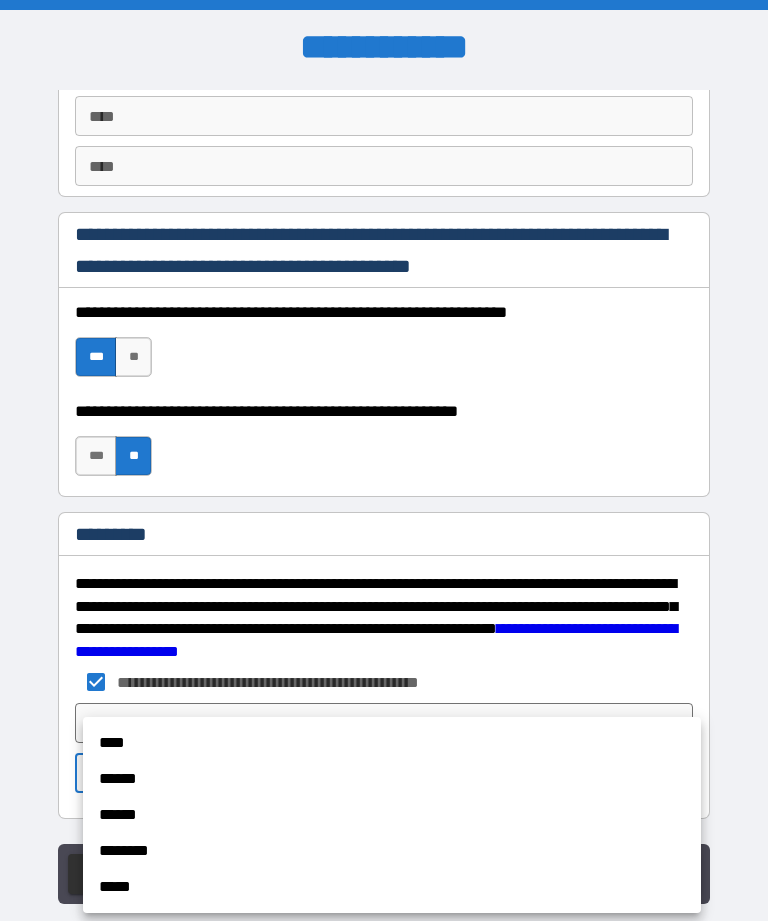 click on "****" at bounding box center (392, 743) 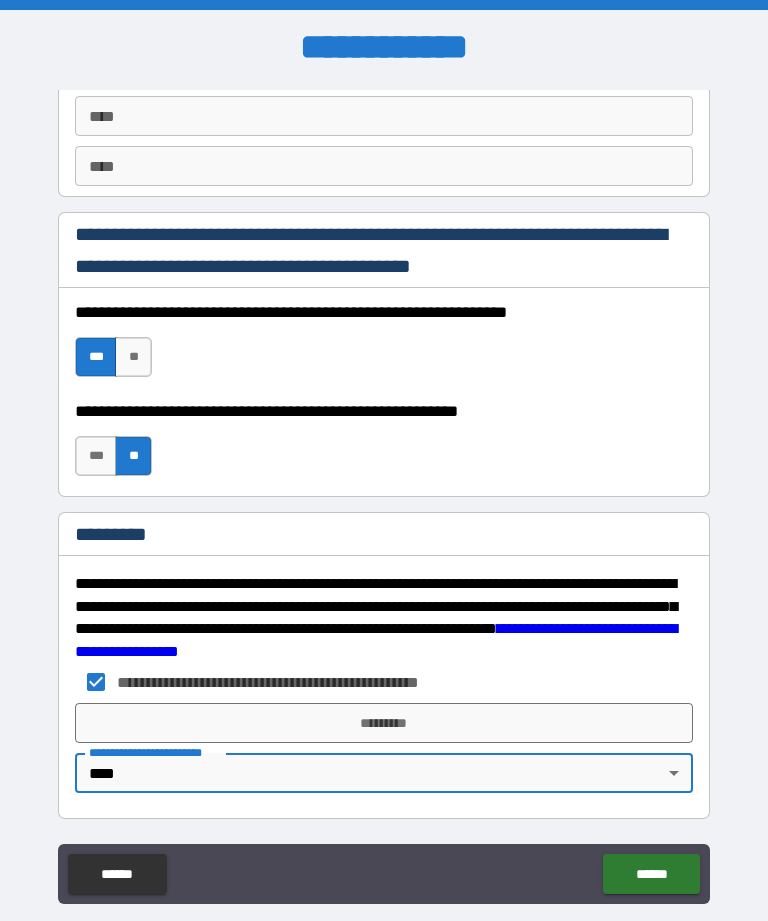 type on "*" 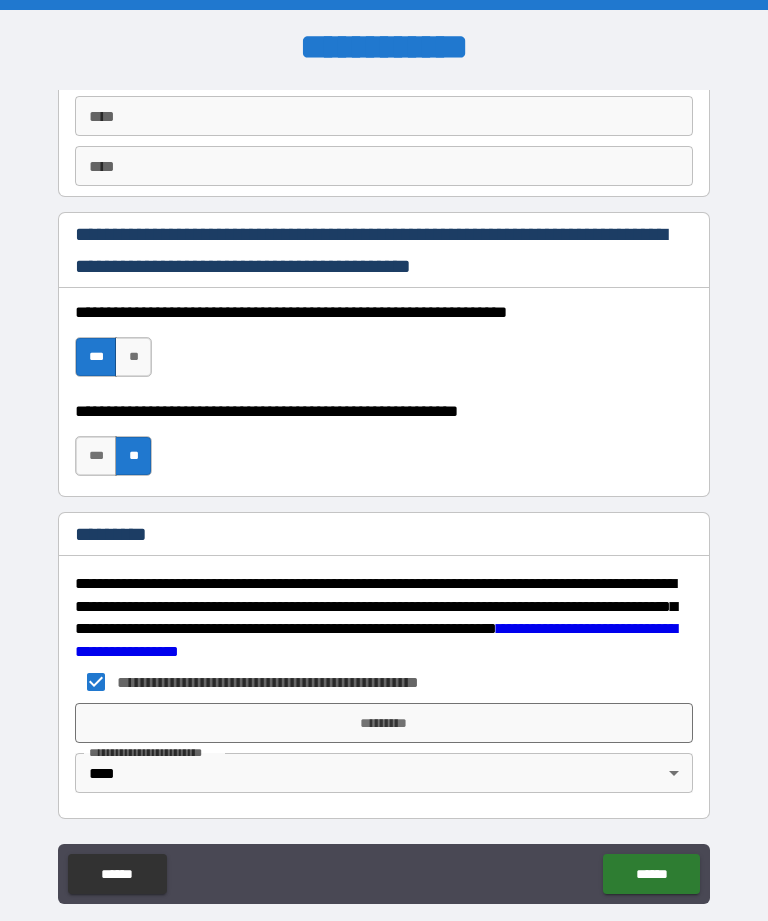 click on "*********" at bounding box center [384, 723] 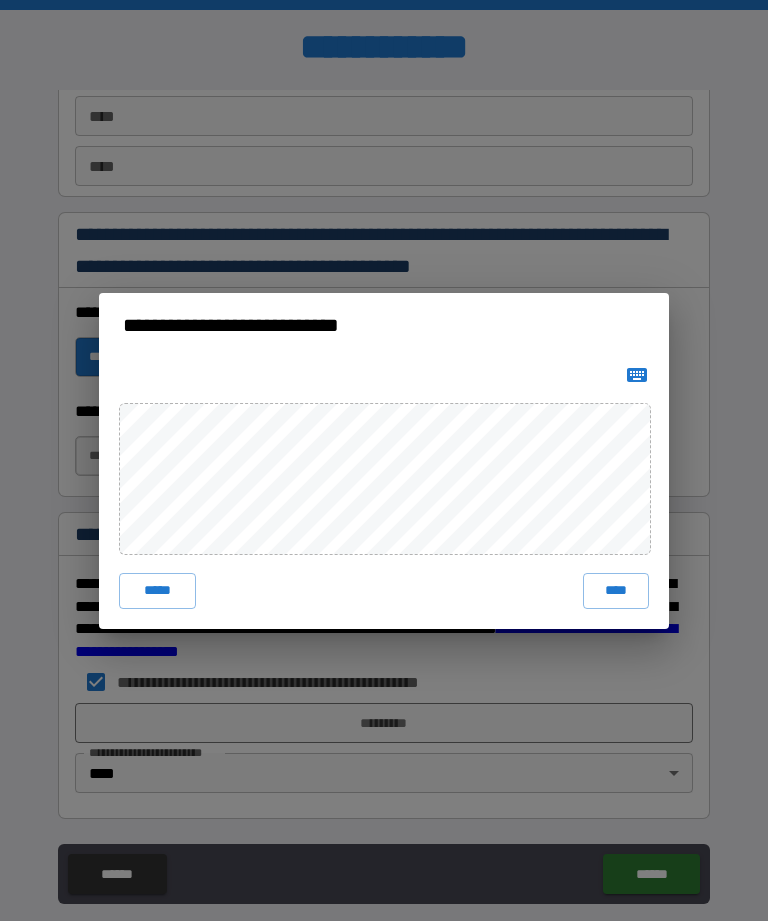 click on "****" at bounding box center [616, 591] 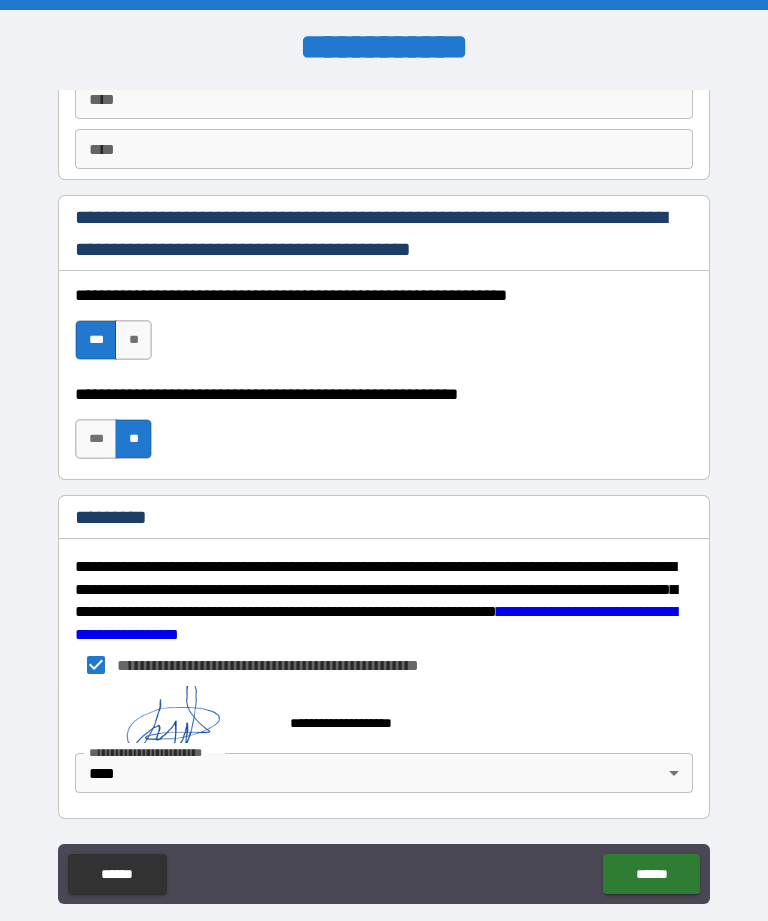 scroll, scrollTop: 2889, scrollLeft: 0, axis: vertical 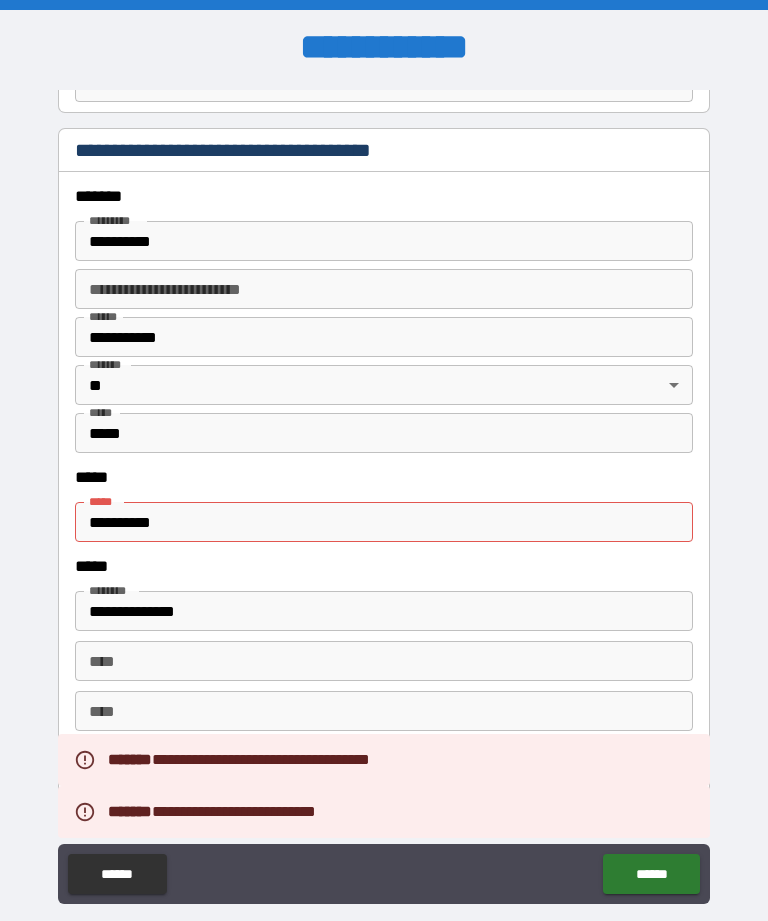 click on "**********" at bounding box center [384, 522] 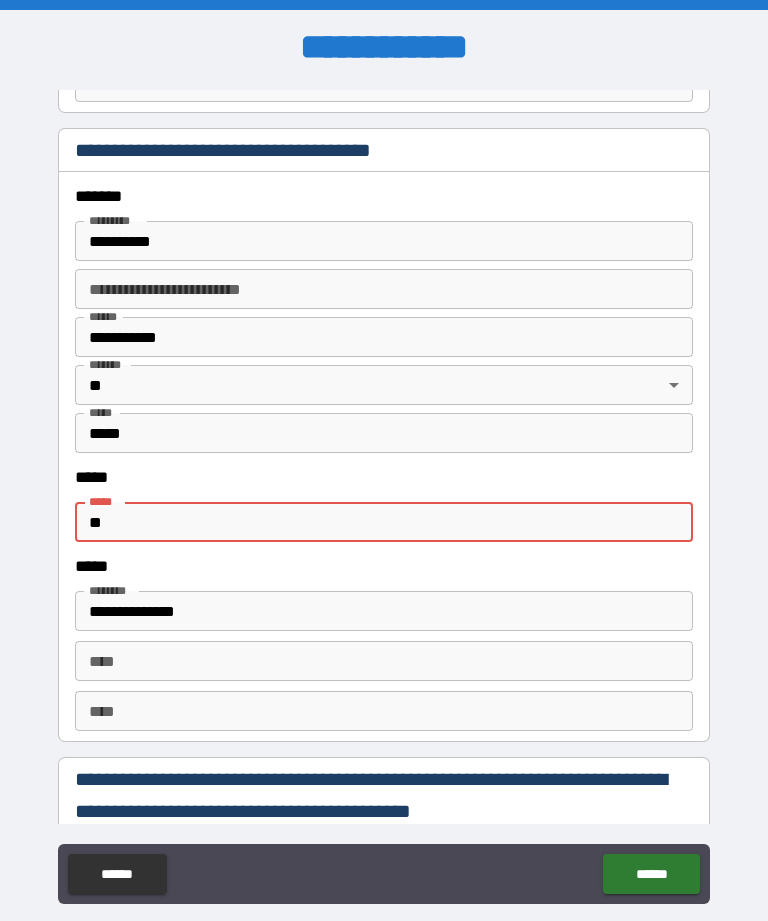 type on "*" 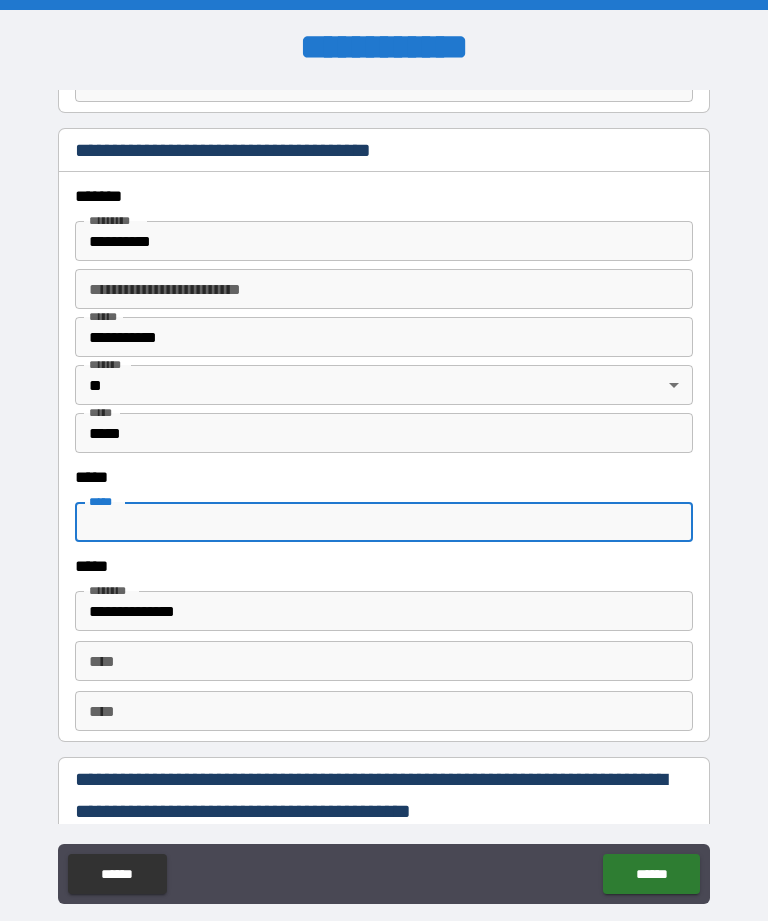 type 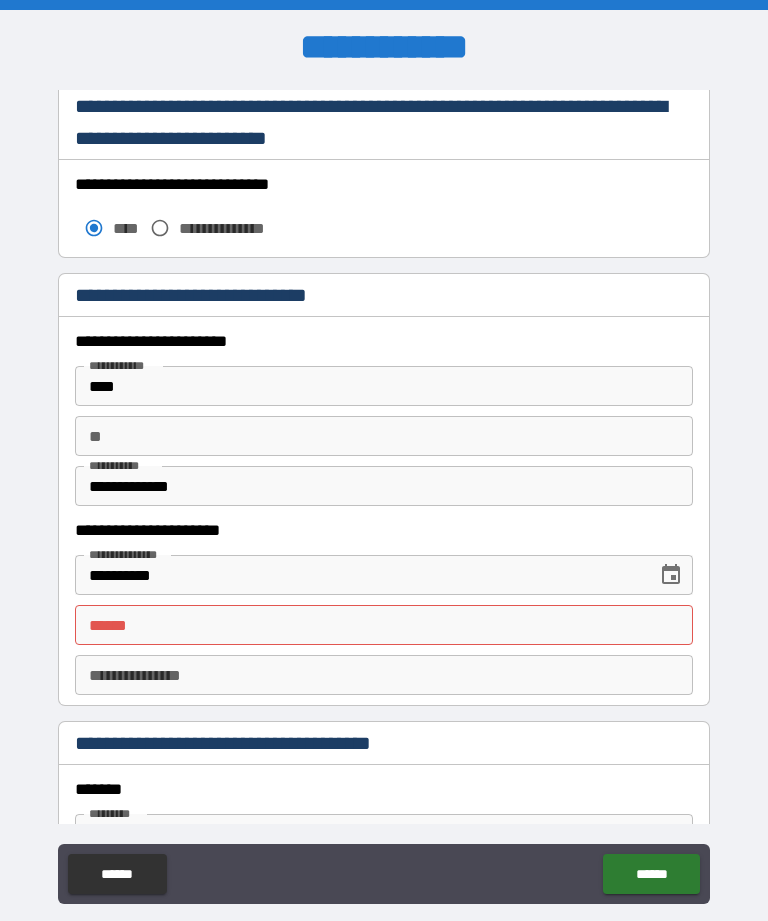 scroll, scrollTop: 1710, scrollLeft: 0, axis: vertical 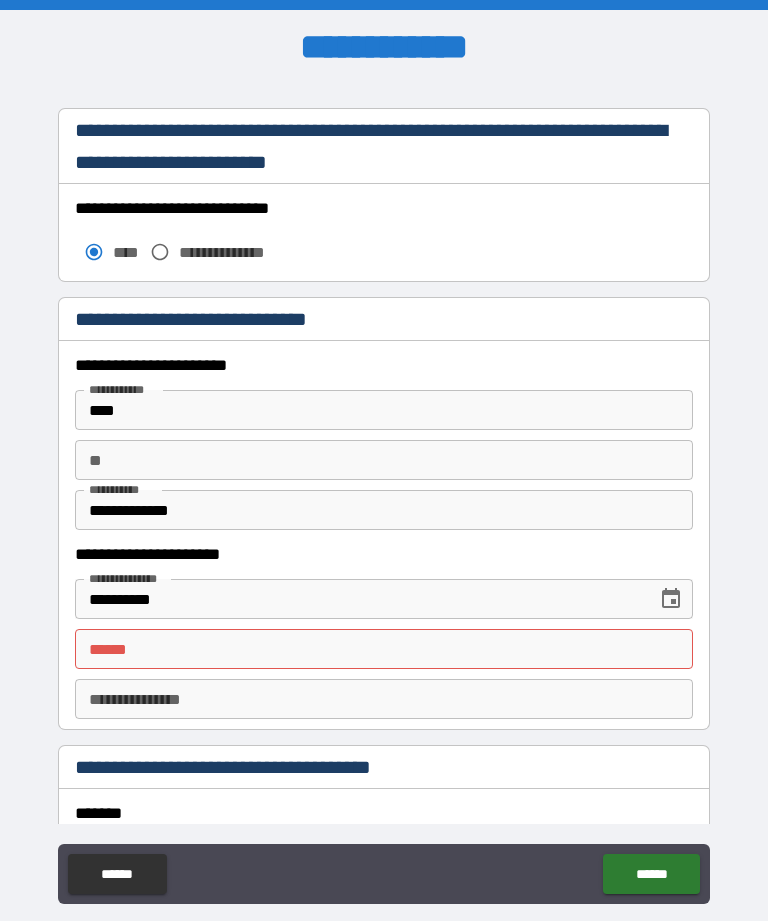 click on "****   *" at bounding box center [384, 649] 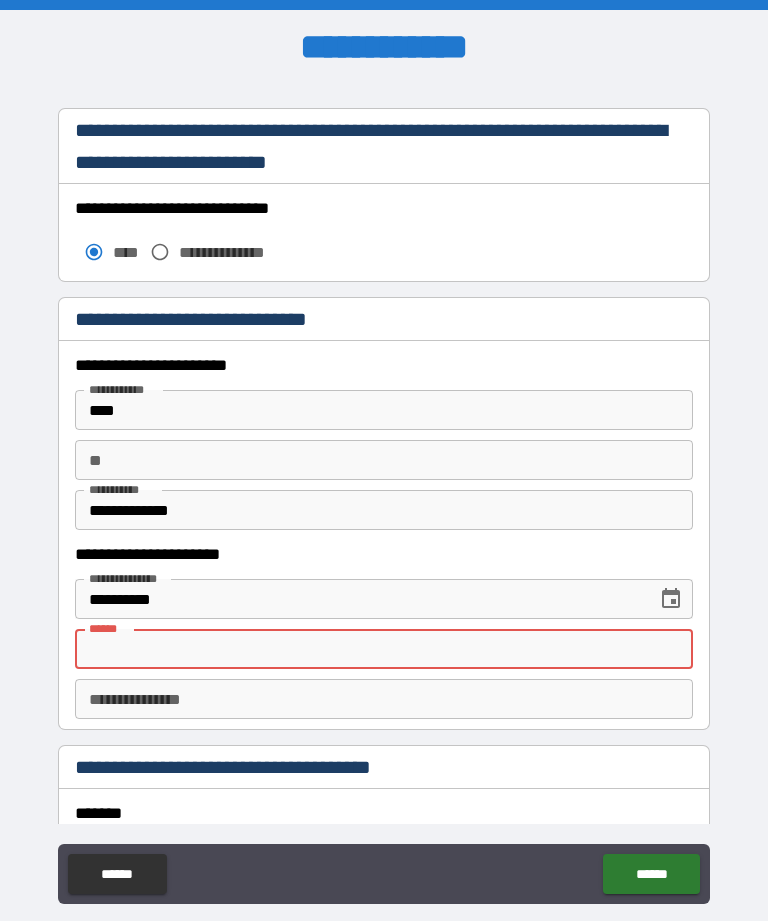 scroll, scrollTop: 30, scrollLeft: 0, axis: vertical 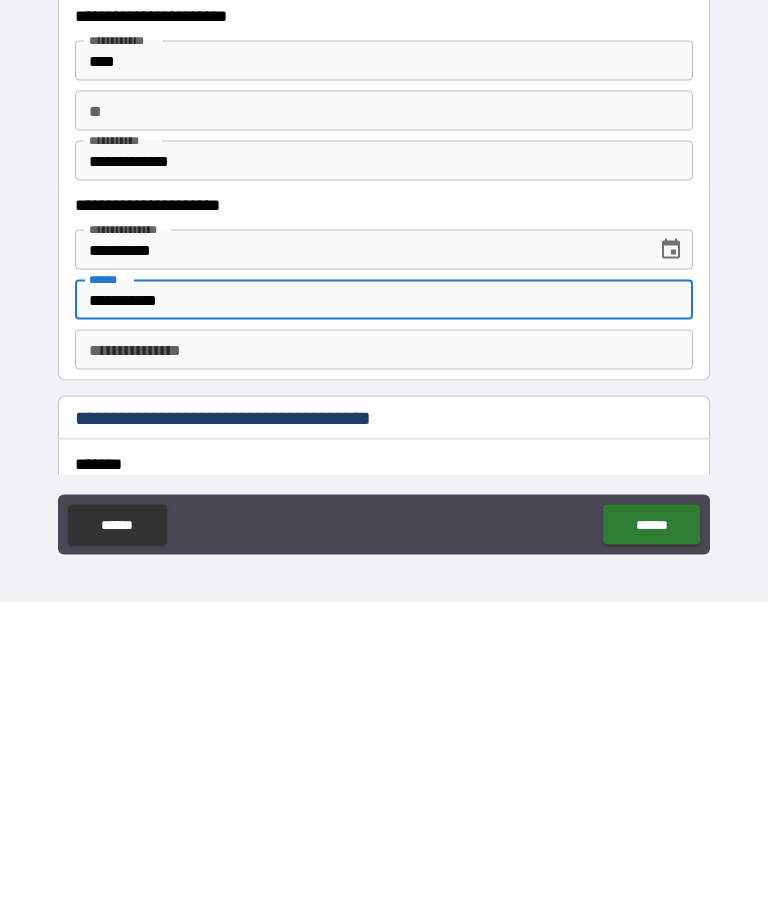 type on "**********" 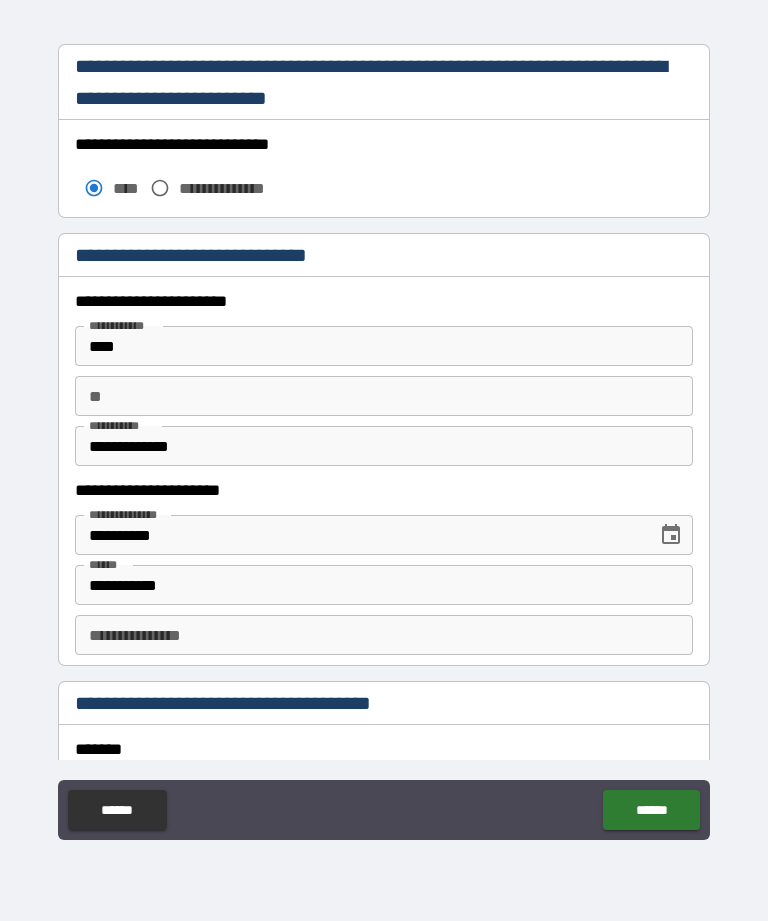 click on "******" at bounding box center (651, 810) 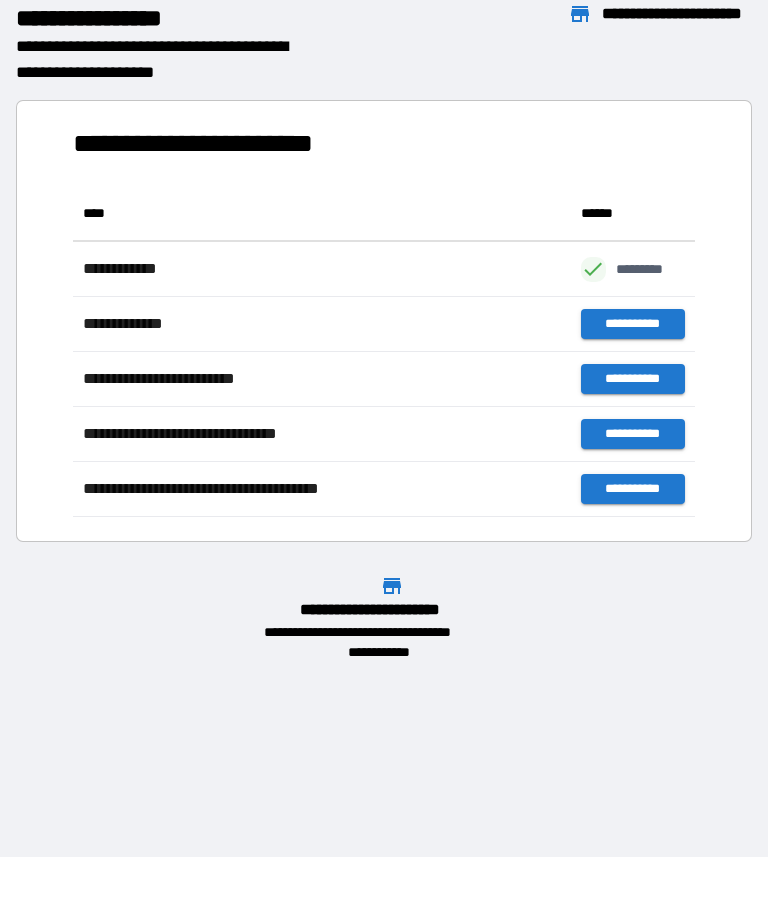 scroll, scrollTop: 331, scrollLeft: 622, axis: both 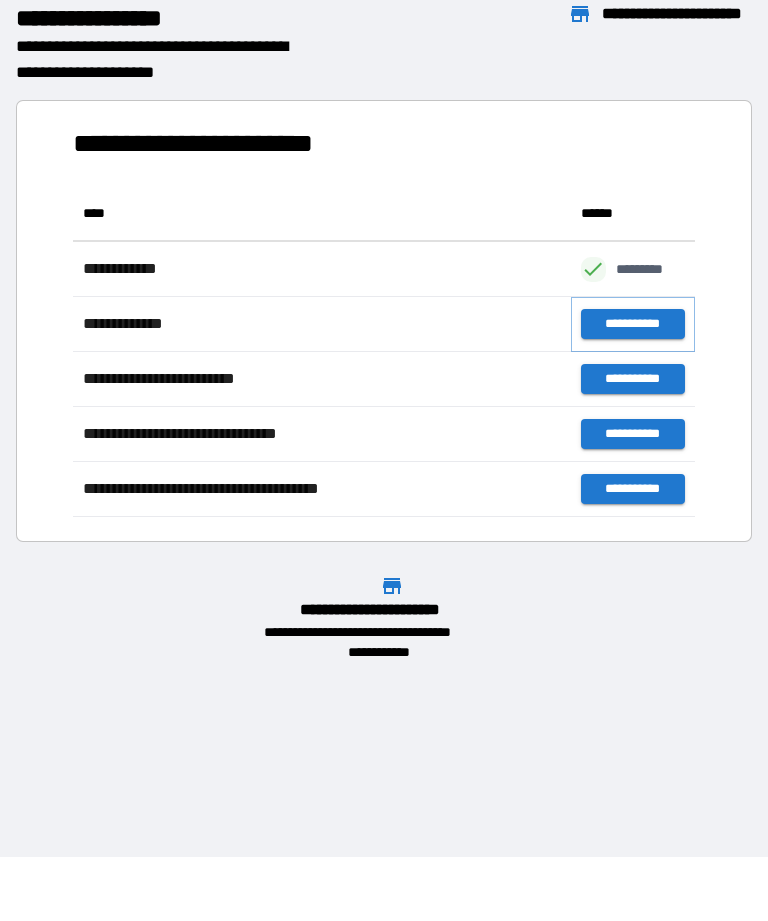 click on "**********" at bounding box center [633, 324] 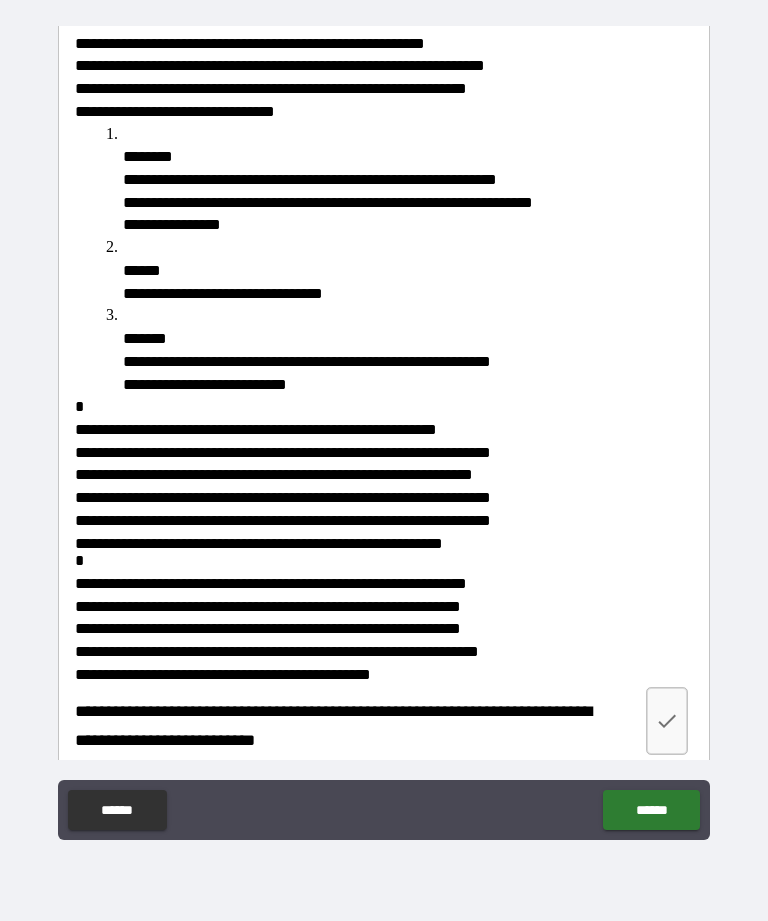 scroll, scrollTop: 335, scrollLeft: 0, axis: vertical 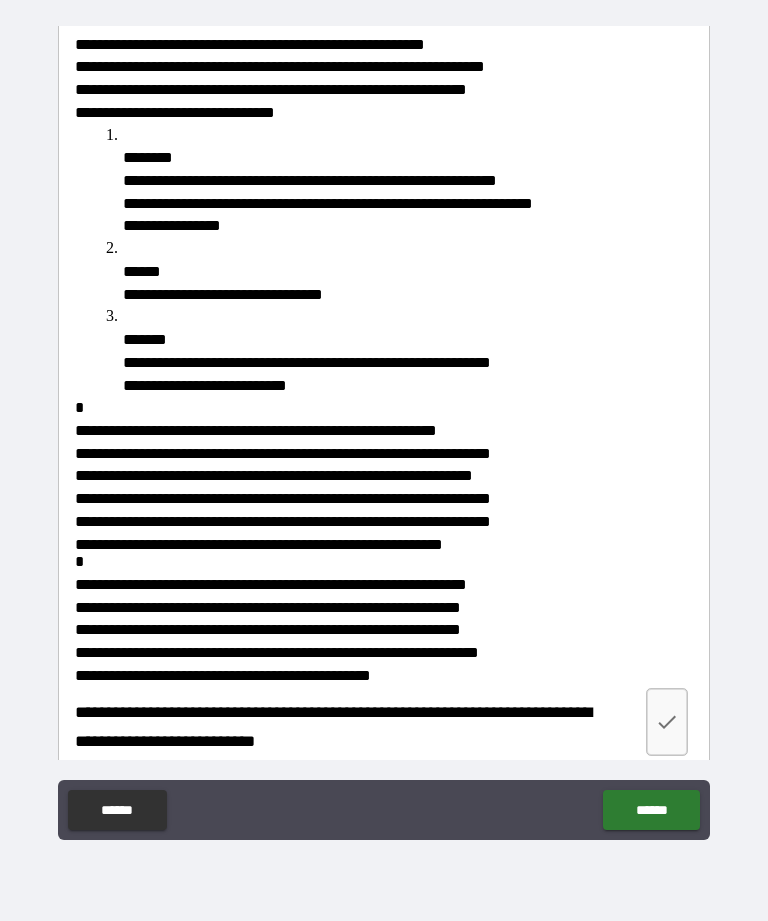 click 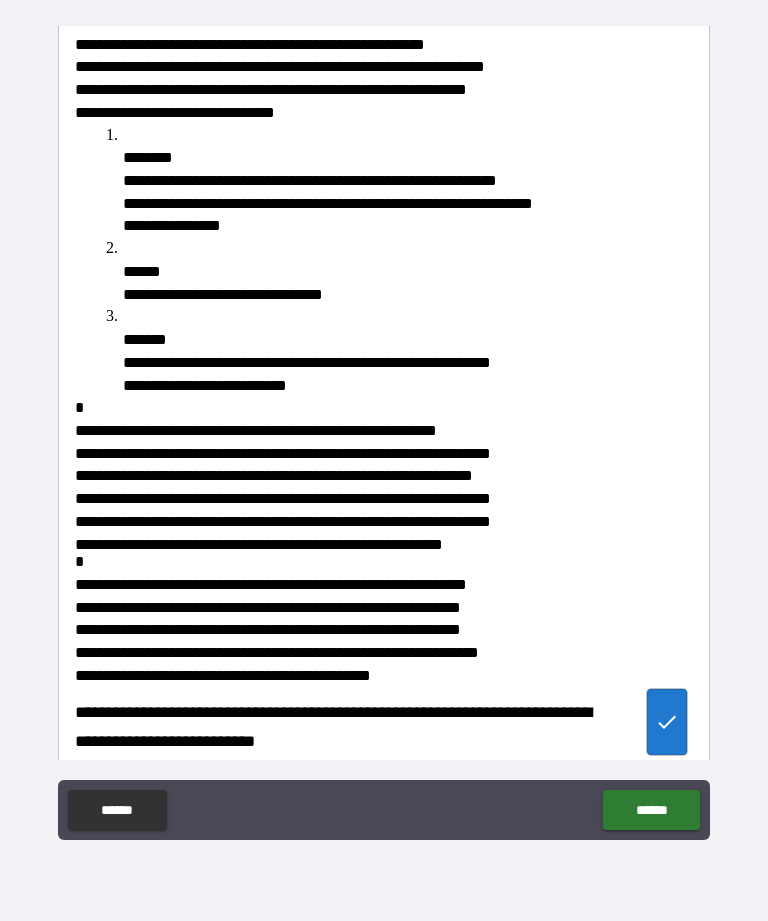 click on "******" at bounding box center (651, 810) 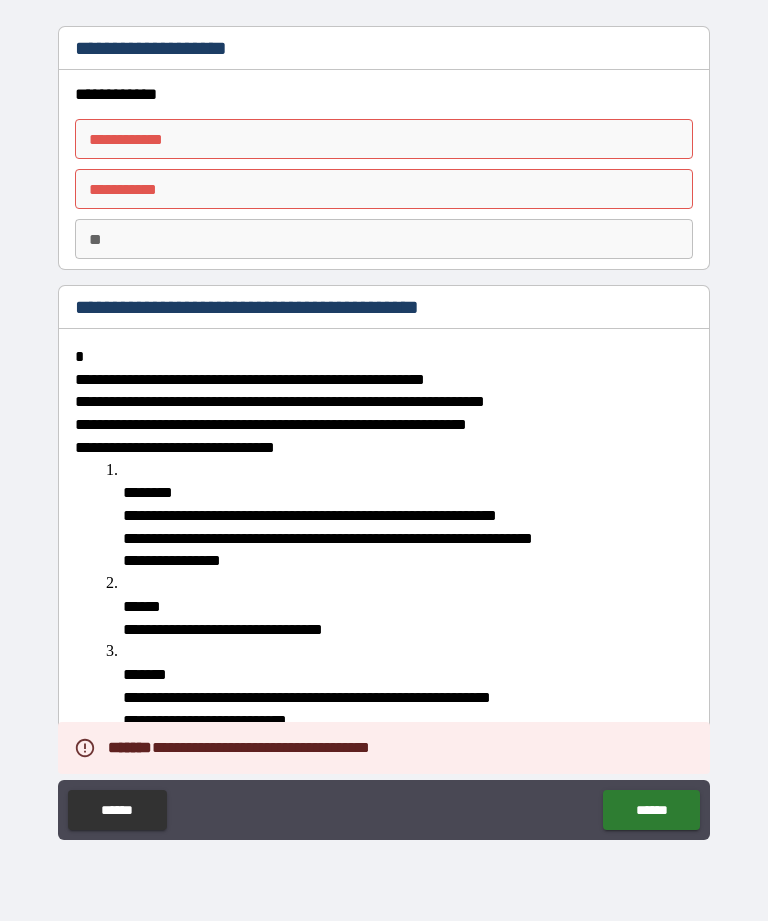 scroll, scrollTop: -1, scrollLeft: 0, axis: vertical 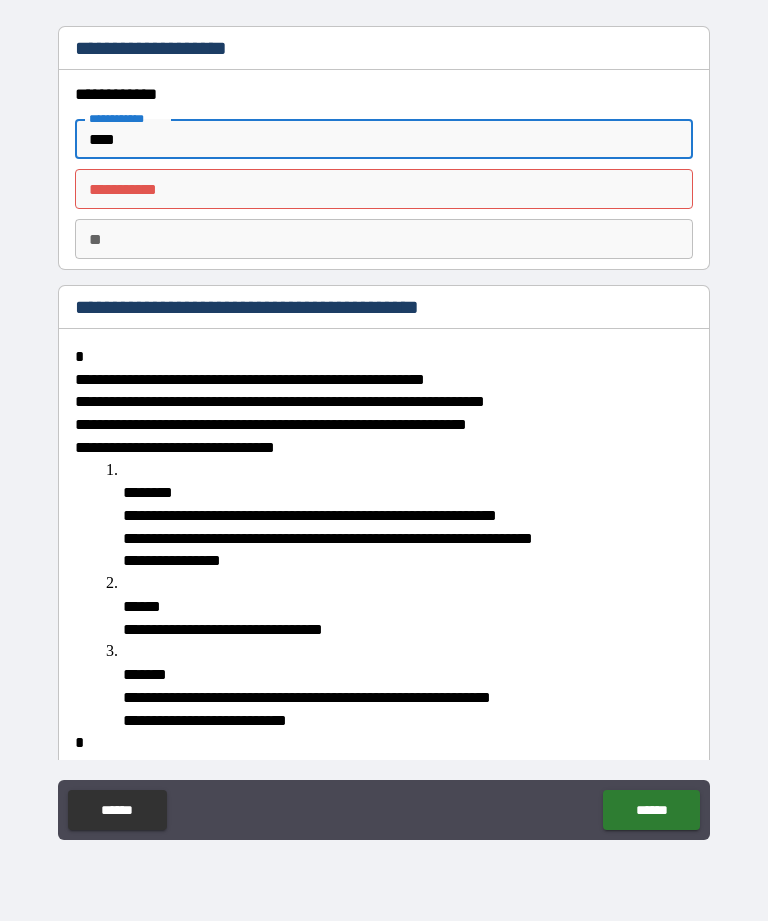 type on "****" 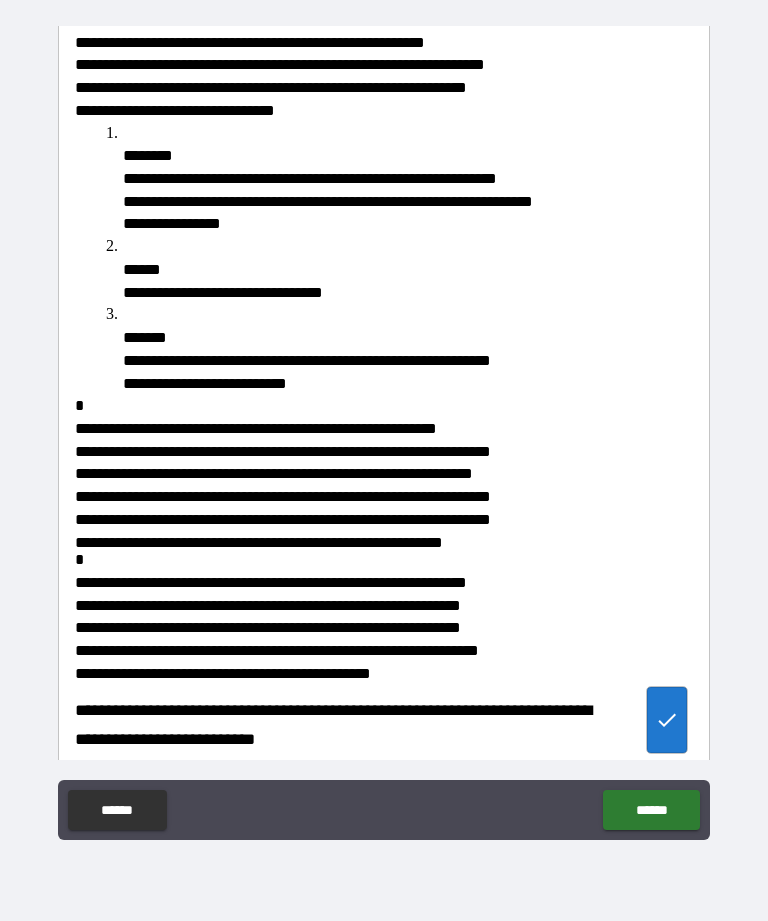 scroll, scrollTop: 335, scrollLeft: 0, axis: vertical 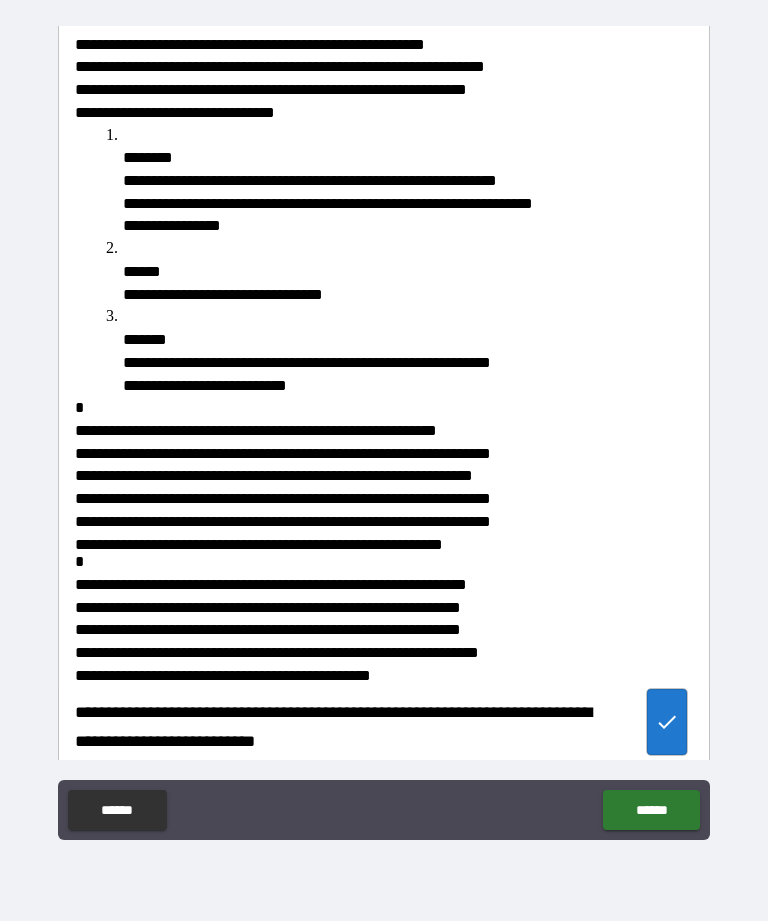 type on "*******" 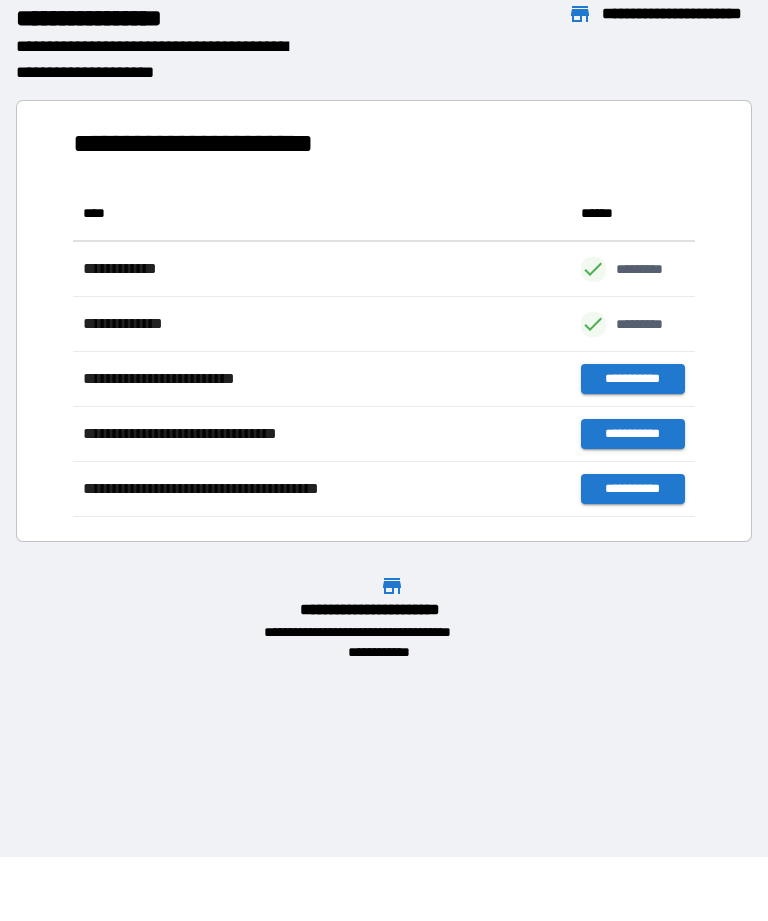 scroll, scrollTop: 331, scrollLeft: 622, axis: both 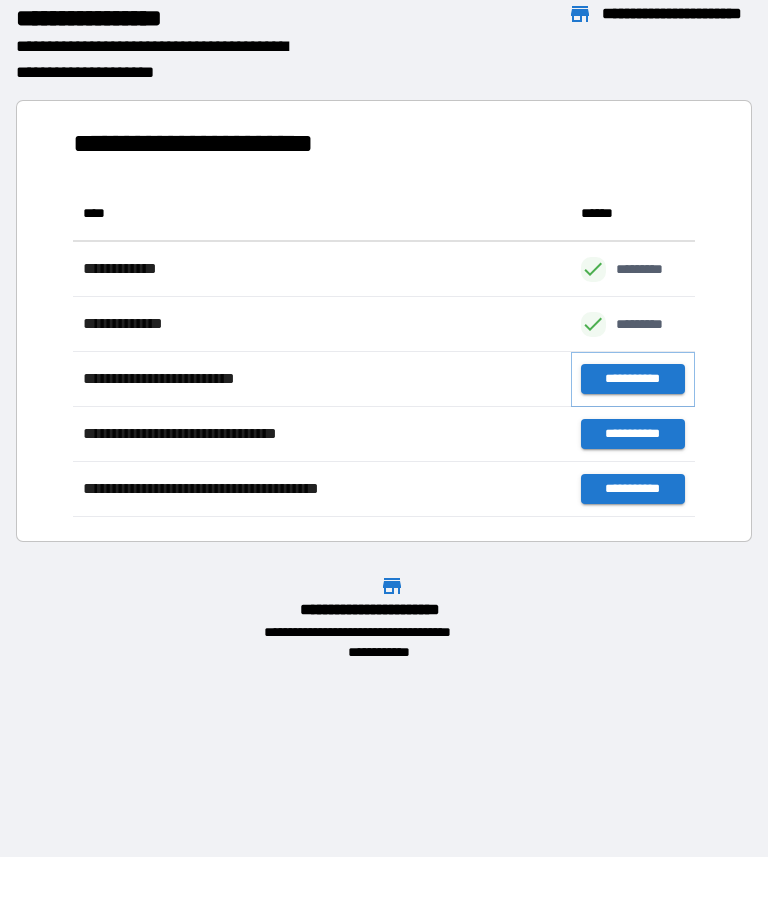 click on "**********" at bounding box center (633, 379) 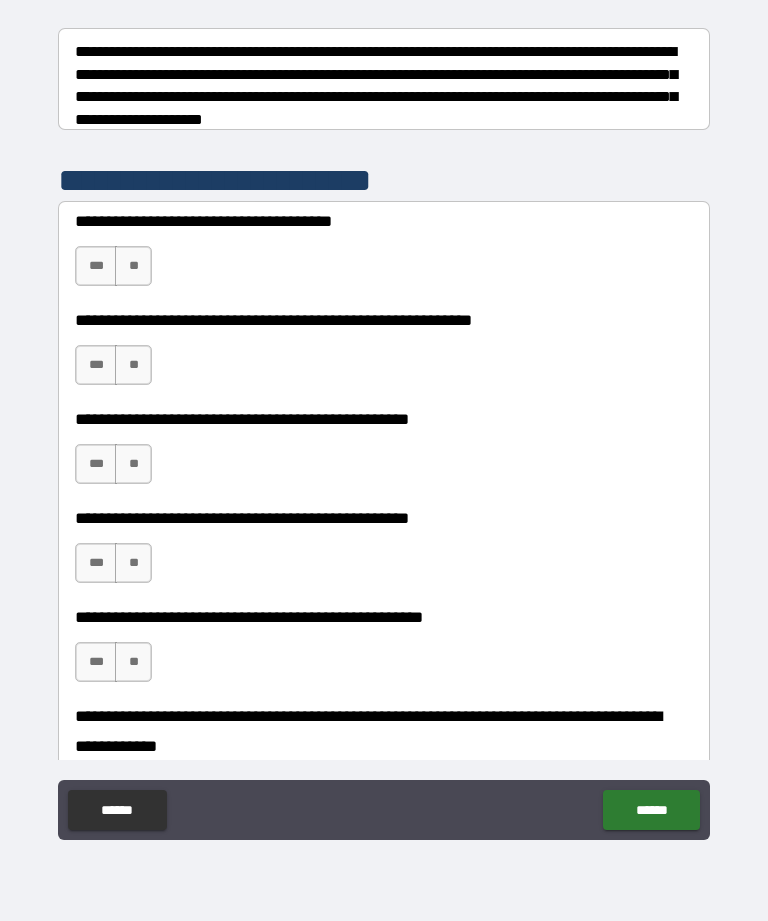scroll, scrollTop: 336, scrollLeft: 0, axis: vertical 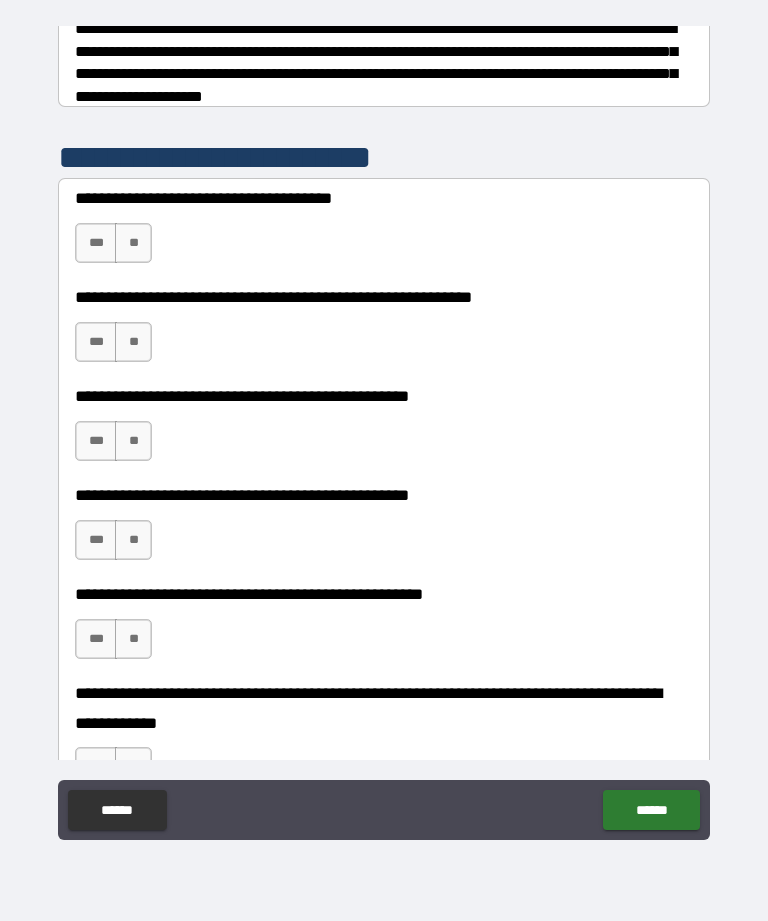 click on "**" at bounding box center (133, 243) 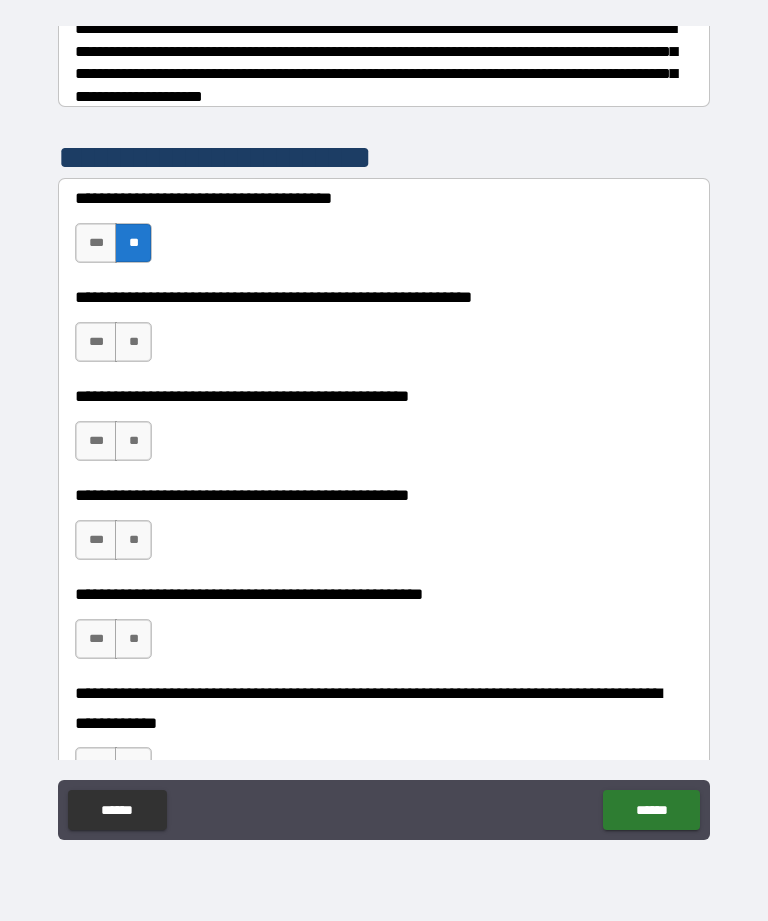 click on "**" at bounding box center (133, 342) 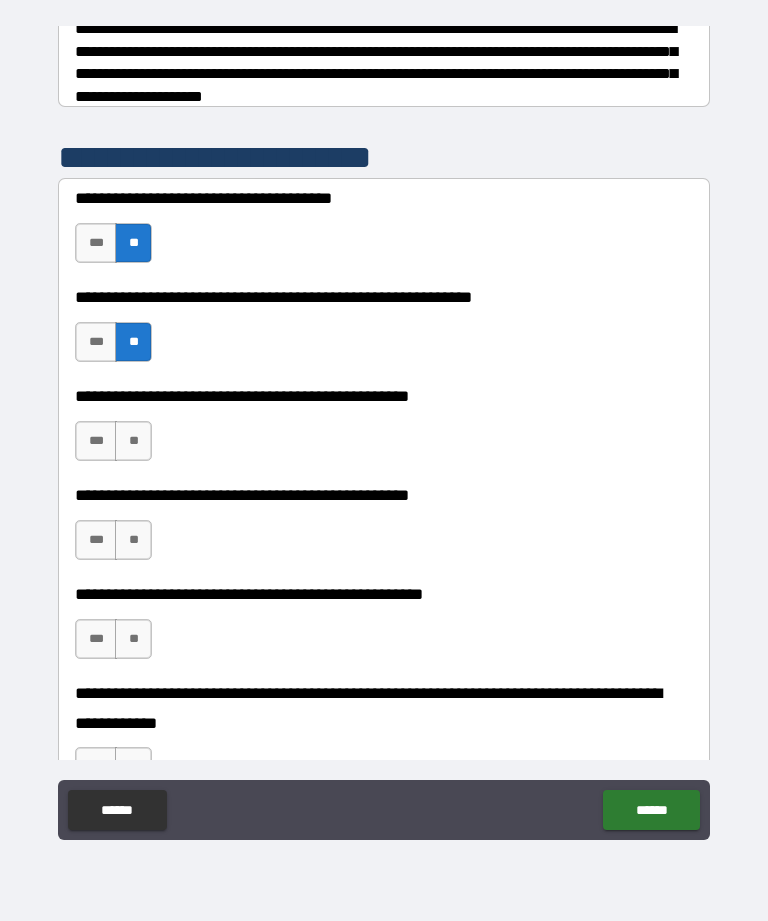 click on "***" at bounding box center (96, 342) 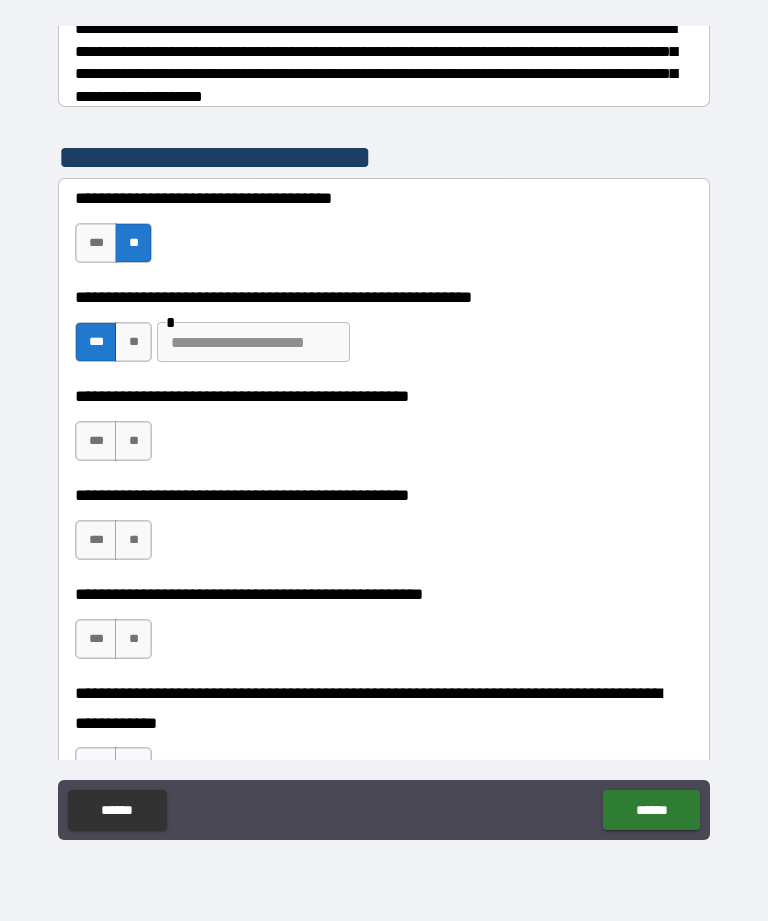 click at bounding box center [253, 342] 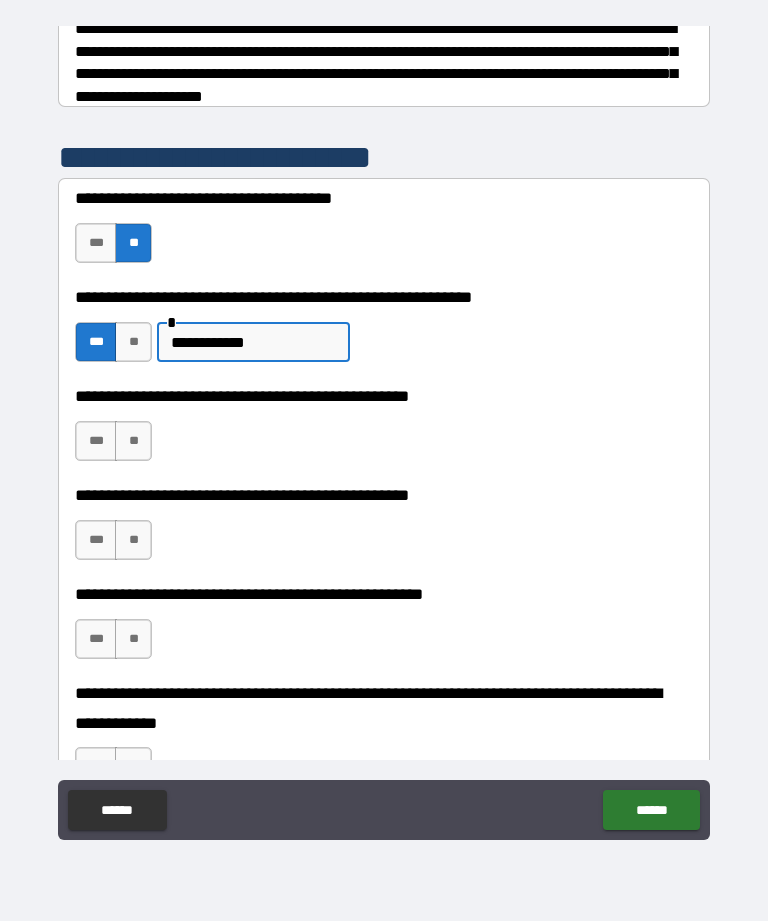 type on "**********" 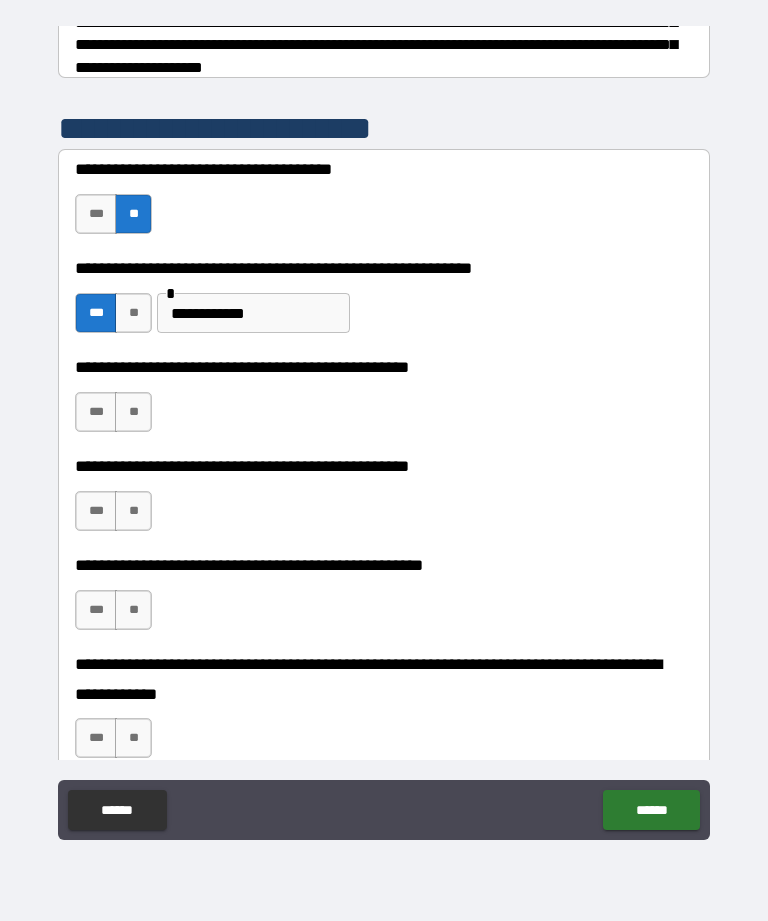 scroll, scrollTop: 378, scrollLeft: 0, axis: vertical 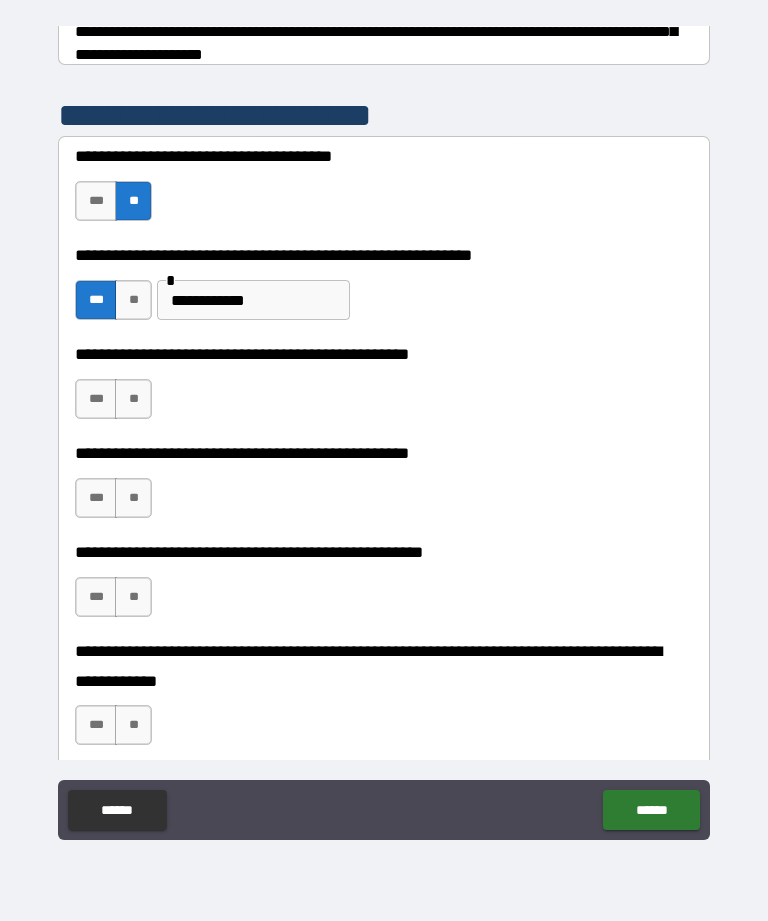 click on "**" at bounding box center [133, 399] 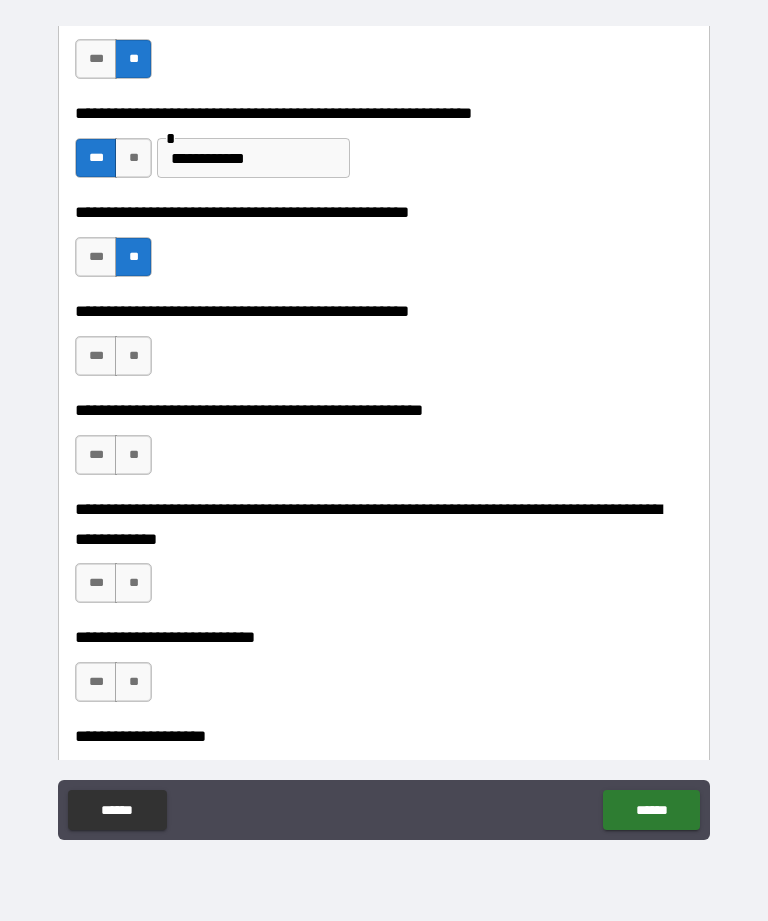 scroll, scrollTop: 527, scrollLeft: 0, axis: vertical 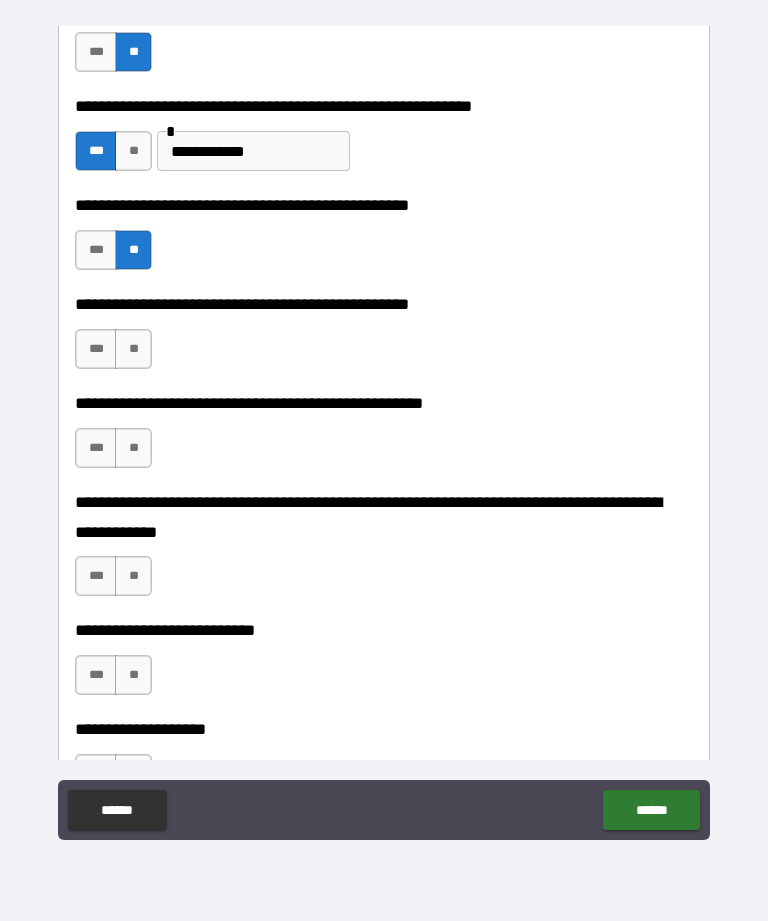 click on "**********" at bounding box center [384, 339] 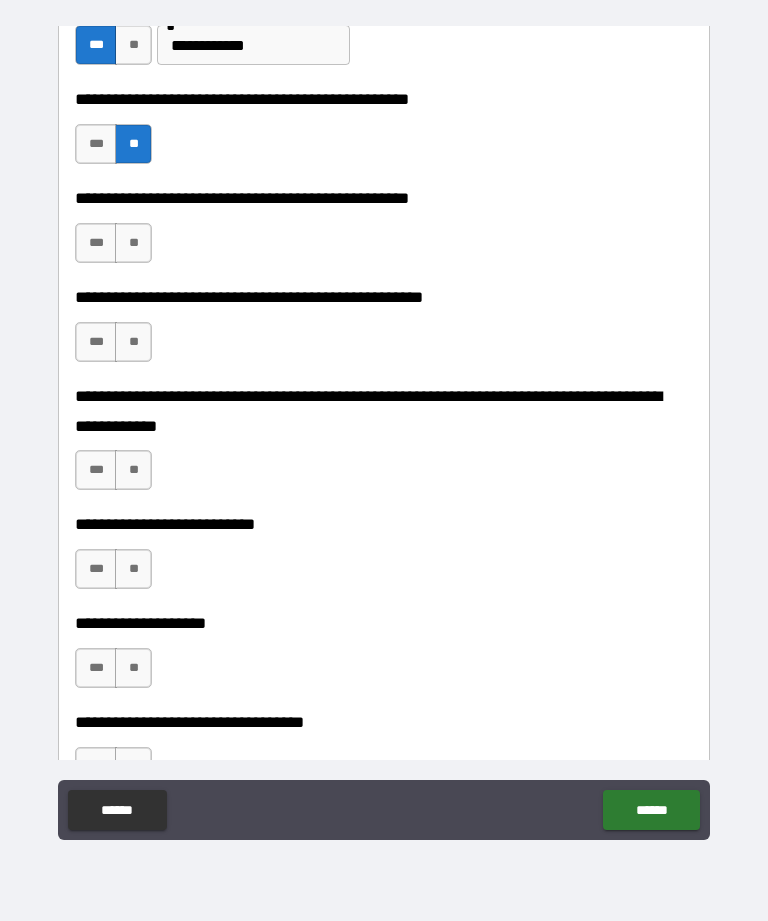 scroll, scrollTop: 637, scrollLeft: 0, axis: vertical 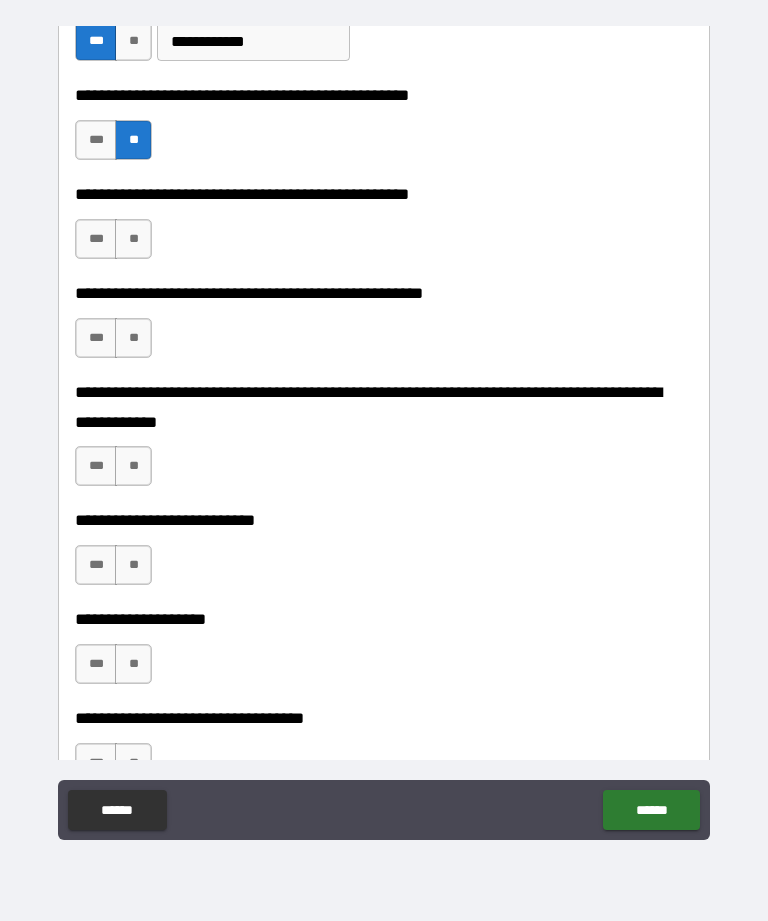 click on "***" at bounding box center [96, 239] 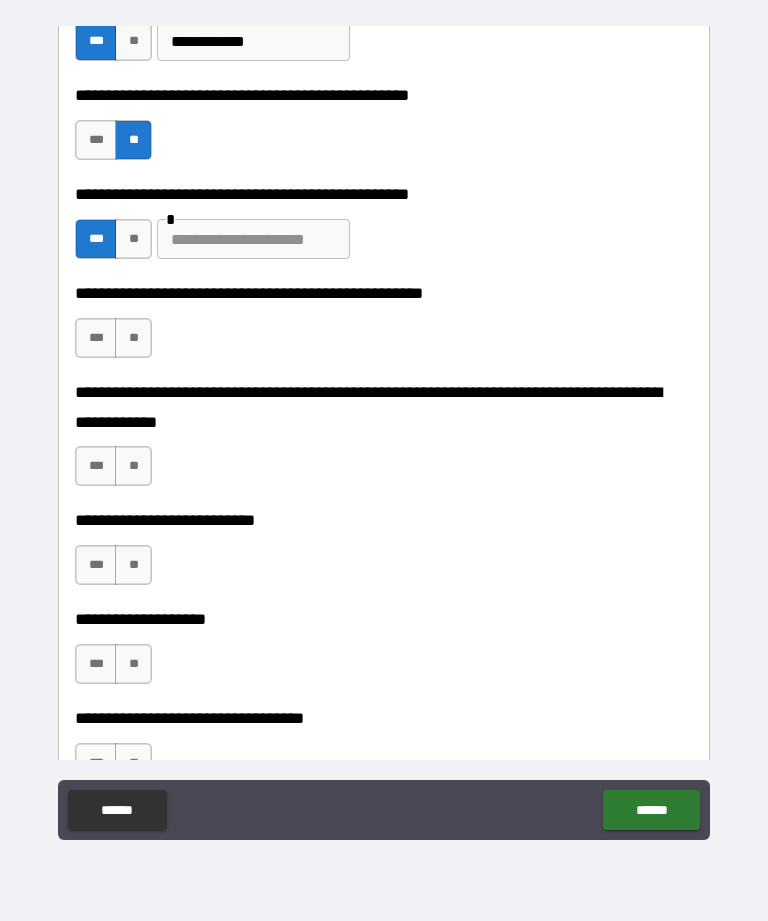 click at bounding box center [253, 239] 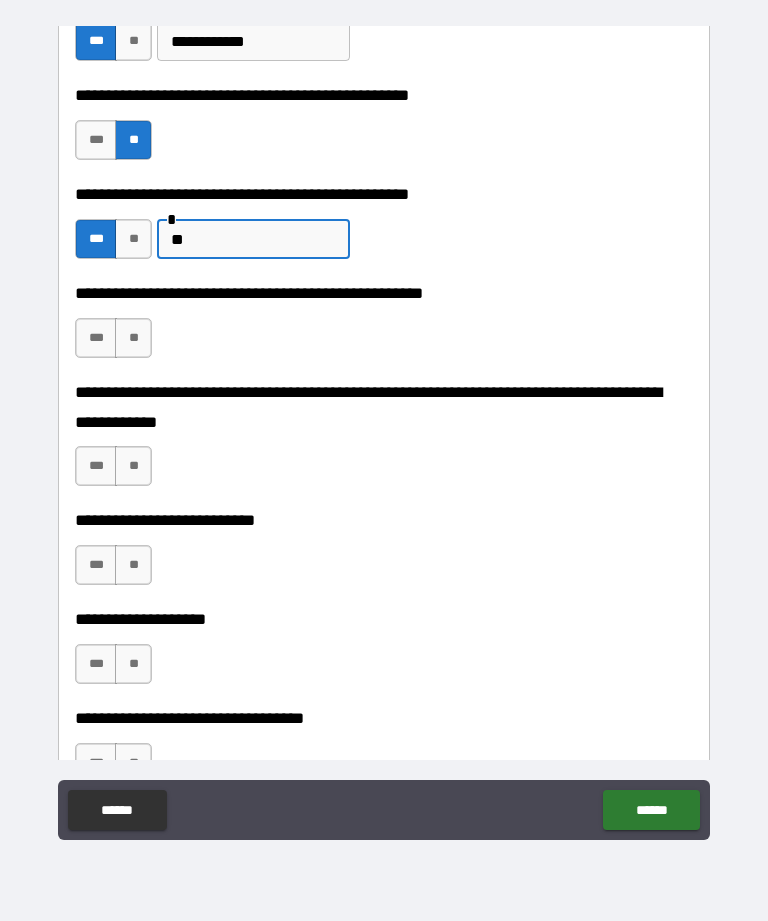 type on "*" 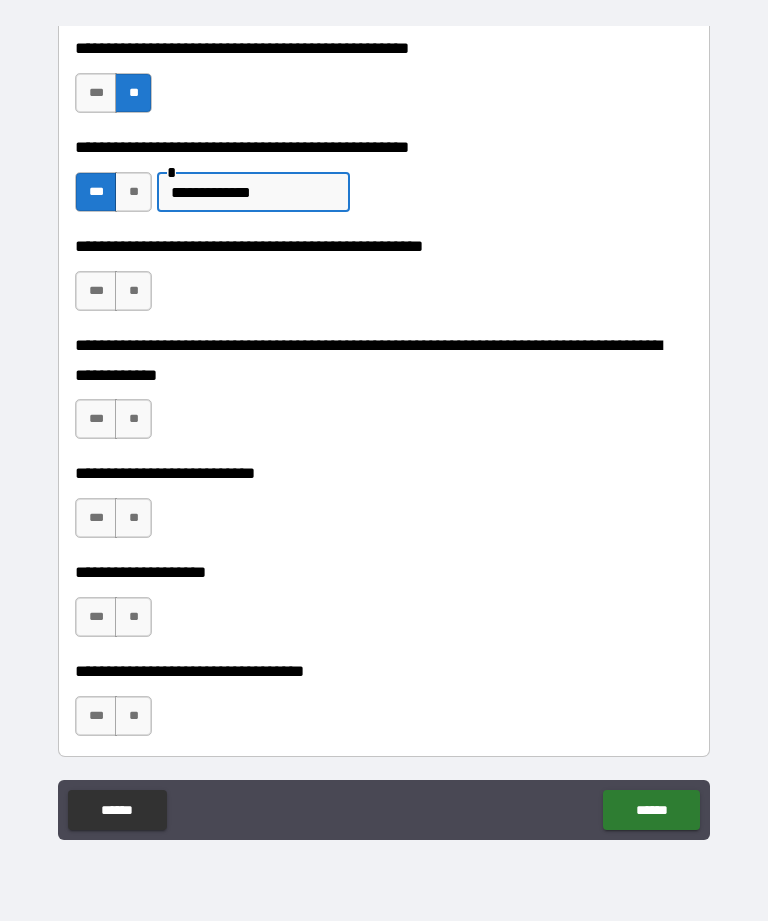 scroll, scrollTop: 678, scrollLeft: 0, axis: vertical 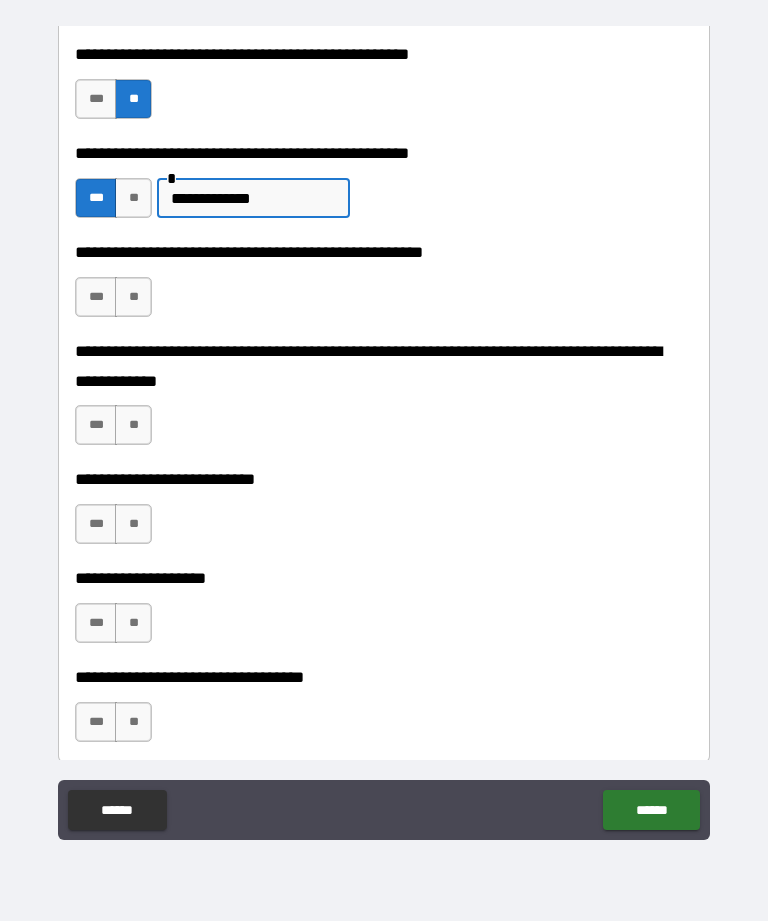 click on "**********" at bounding box center (253, 198) 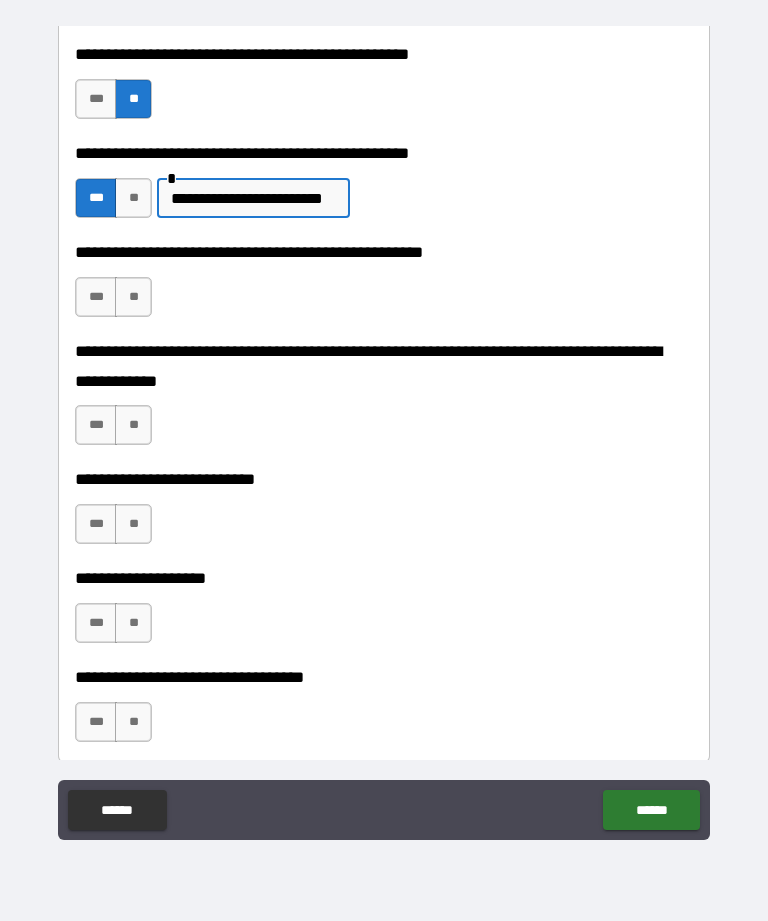 click on "**********" at bounding box center [253, 198] 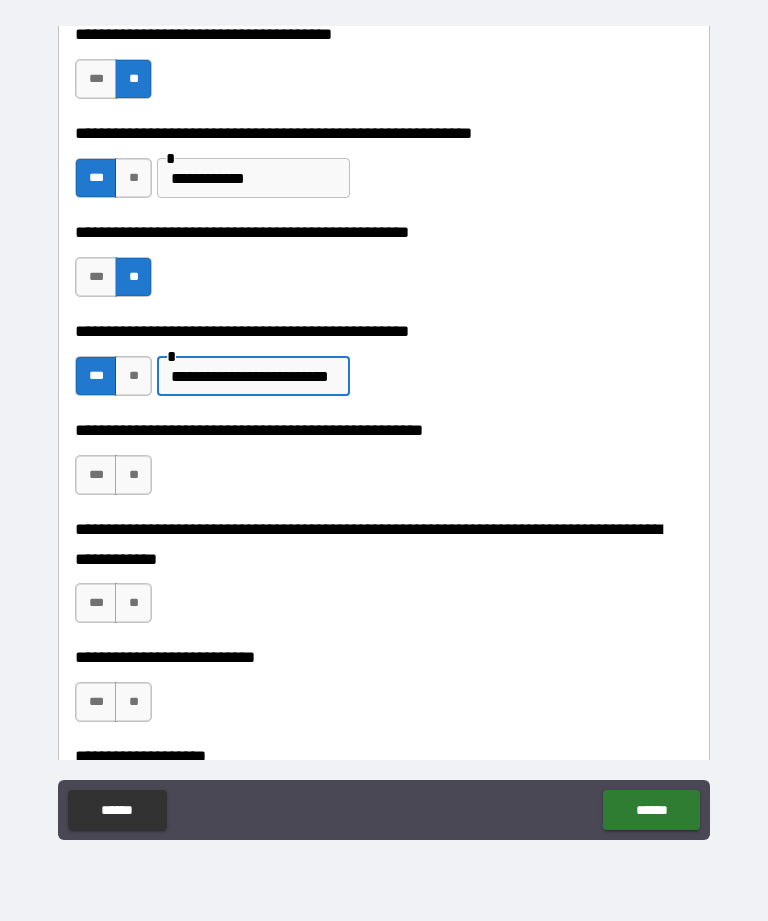 scroll, scrollTop: 484, scrollLeft: 0, axis: vertical 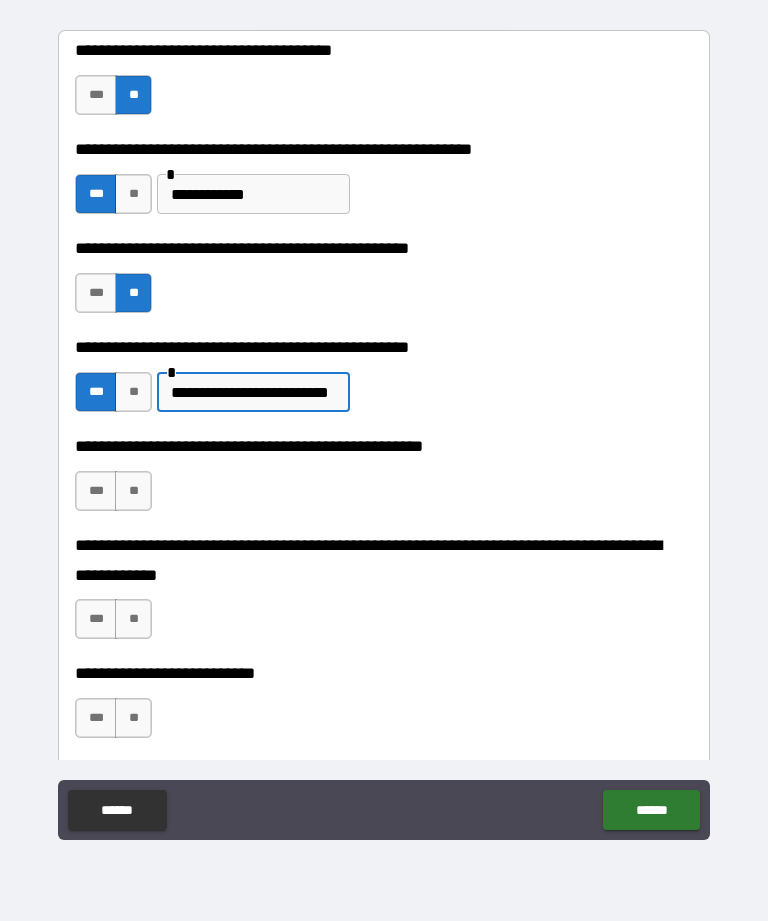 click on "**********" at bounding box center [253, 392] 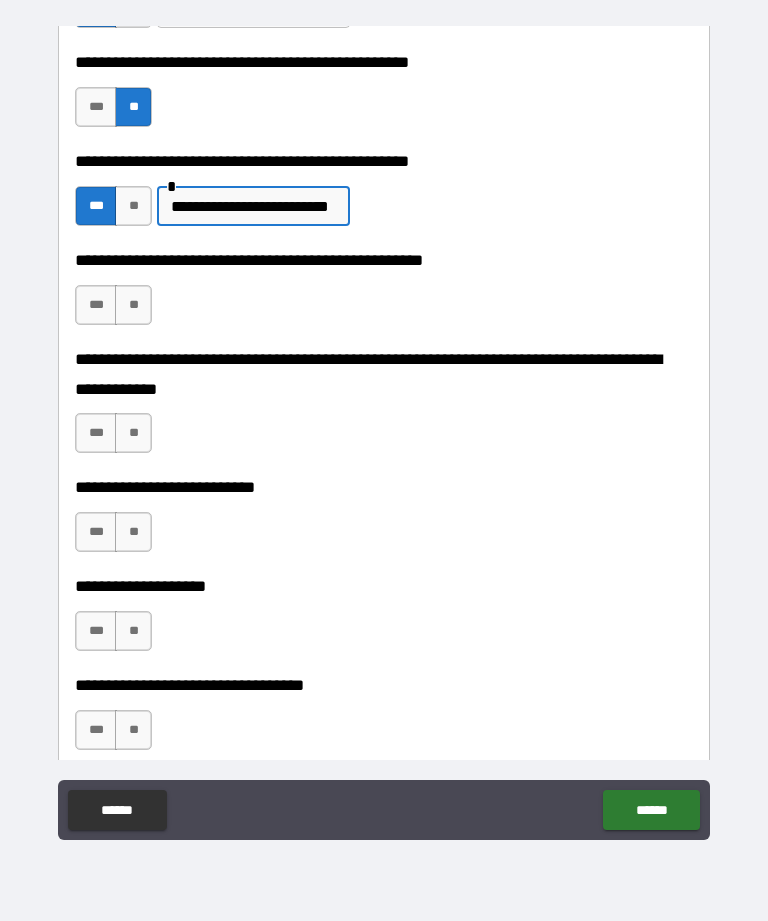 scroll, scrollTop: 680, scrollLeft: 0, axis: vertical 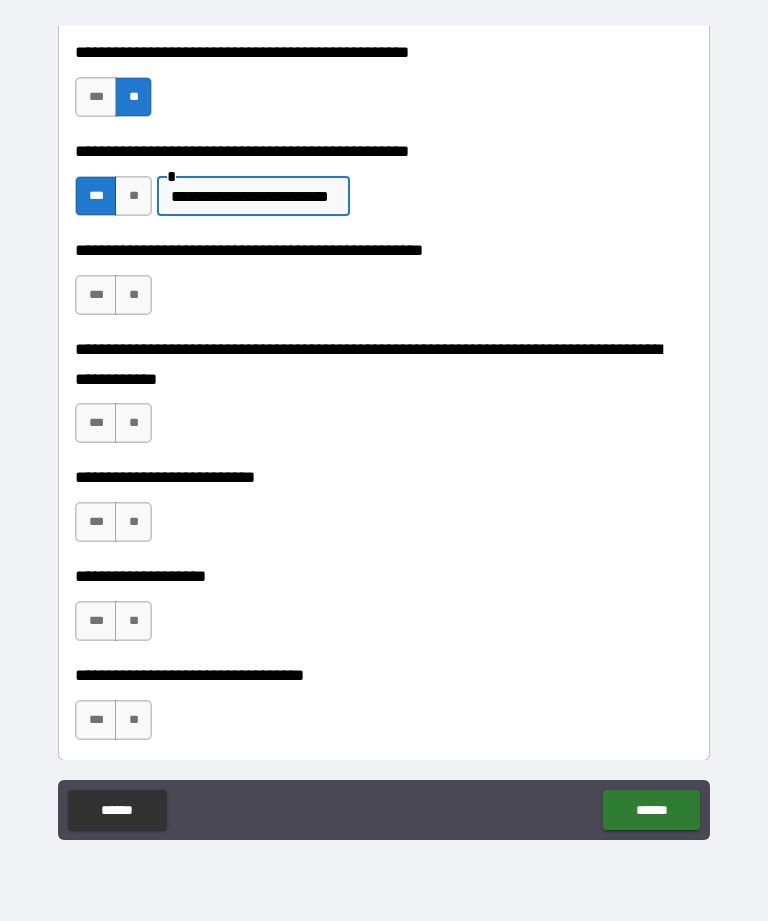 type on "**********" 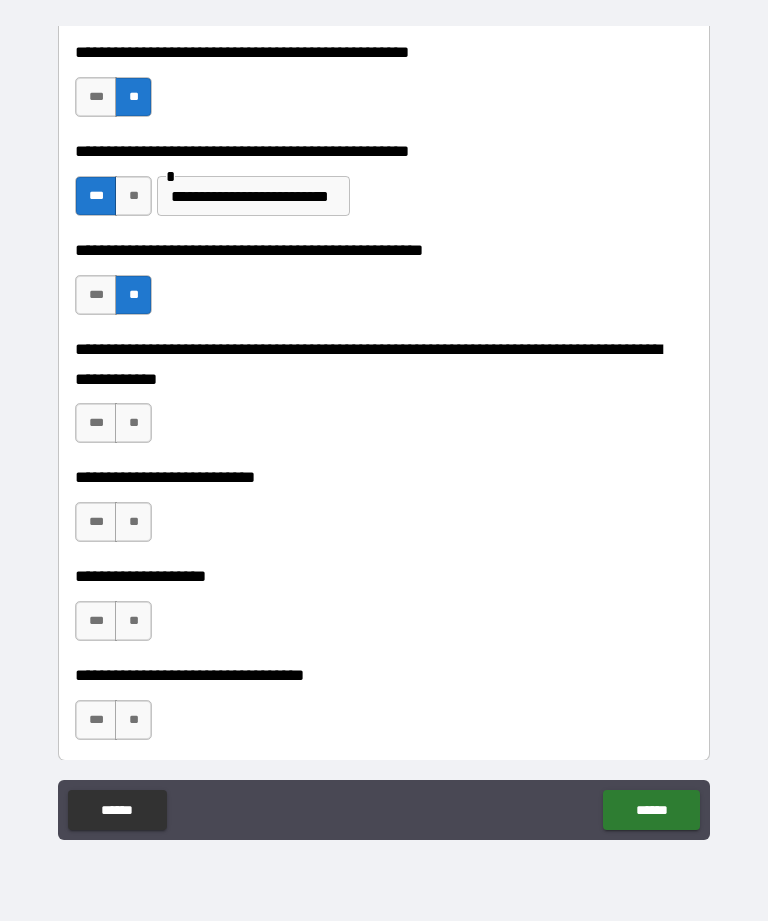 click on "**" at bounding box center (133, 423) 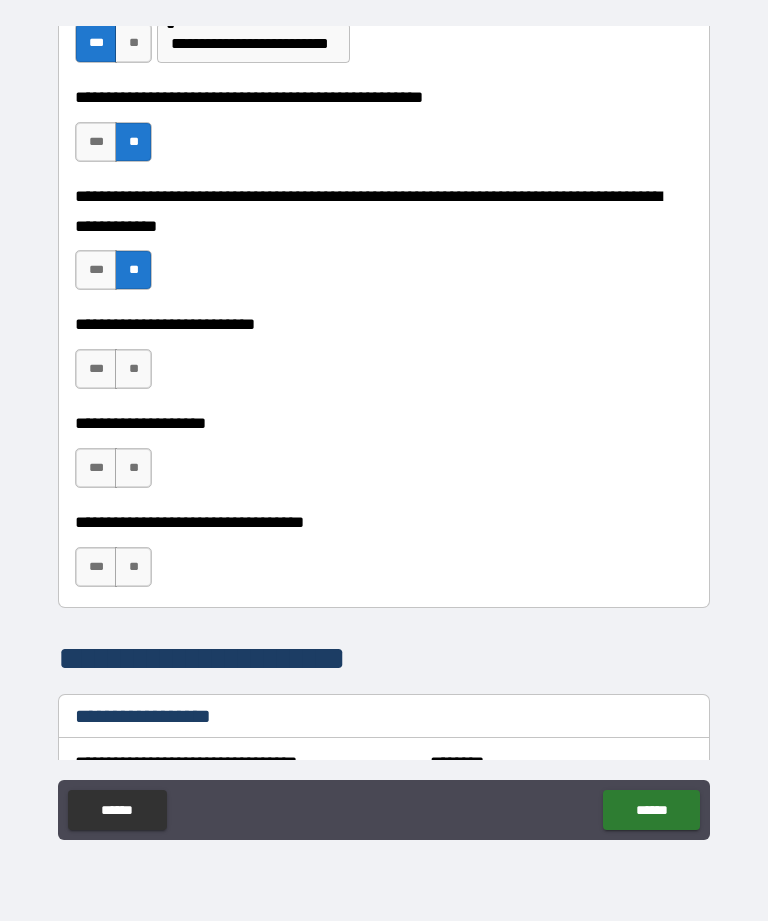 scroll, scrollTop: 837, scrollLeft: 0, axis: vertical 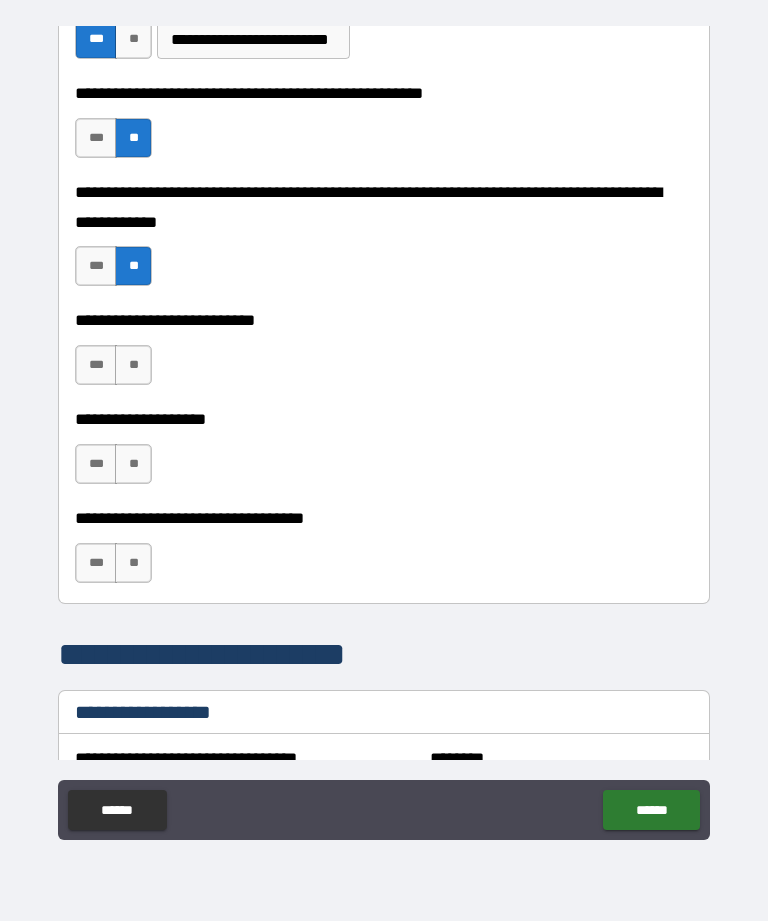 click on "**" at bounding box center [133, 365] 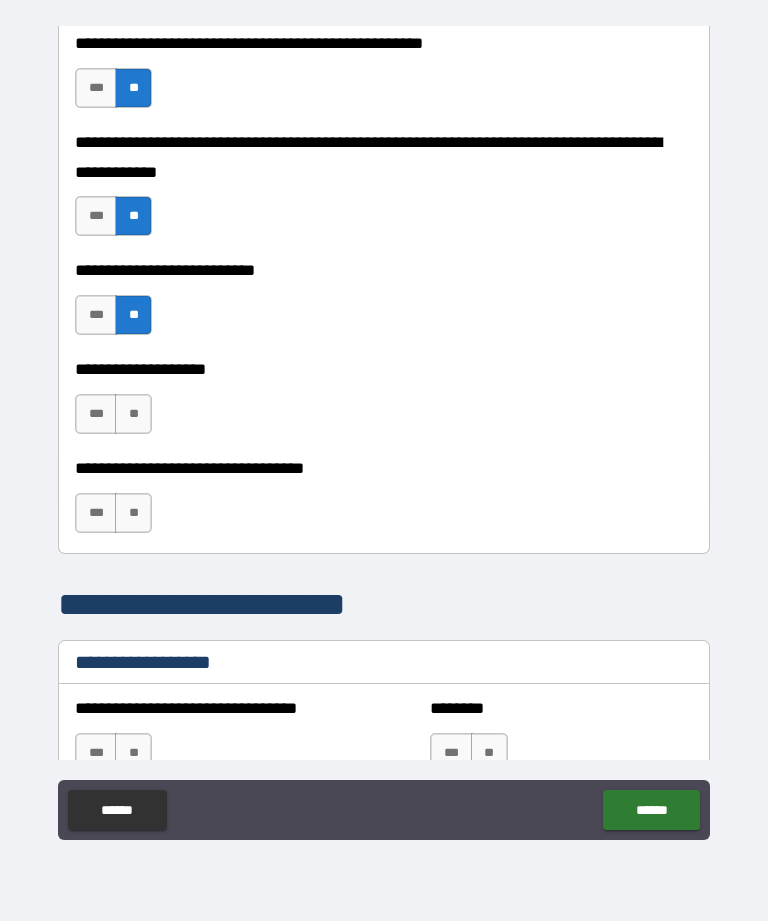 scroll, scrollTop: 898, scrollLeft: 0, axis: vertical 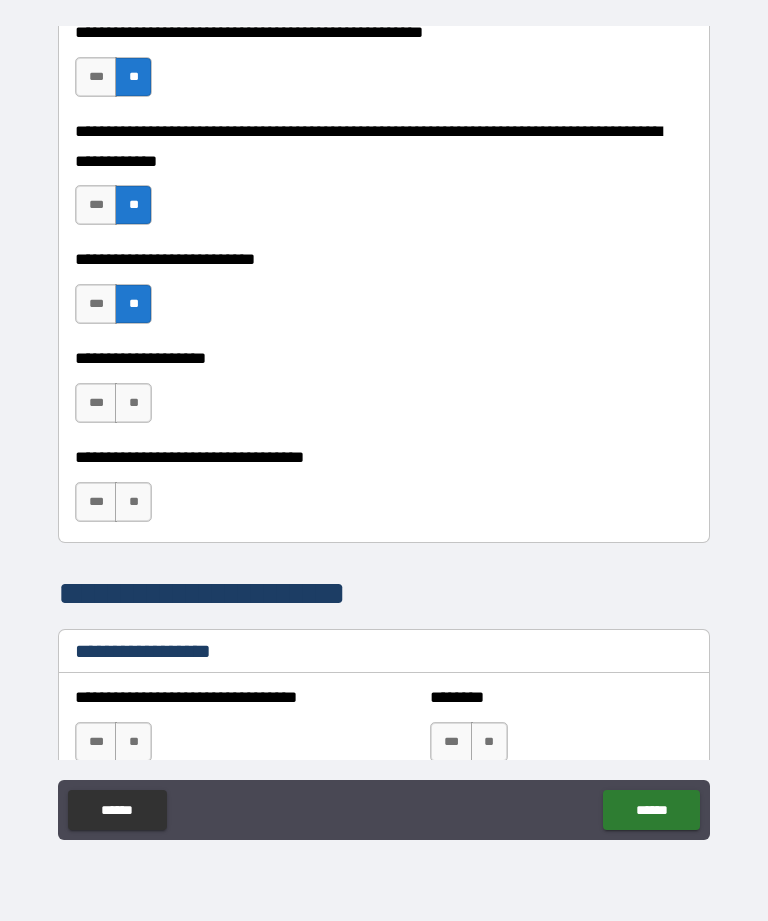click on "**" at bounding box center [133, 403] 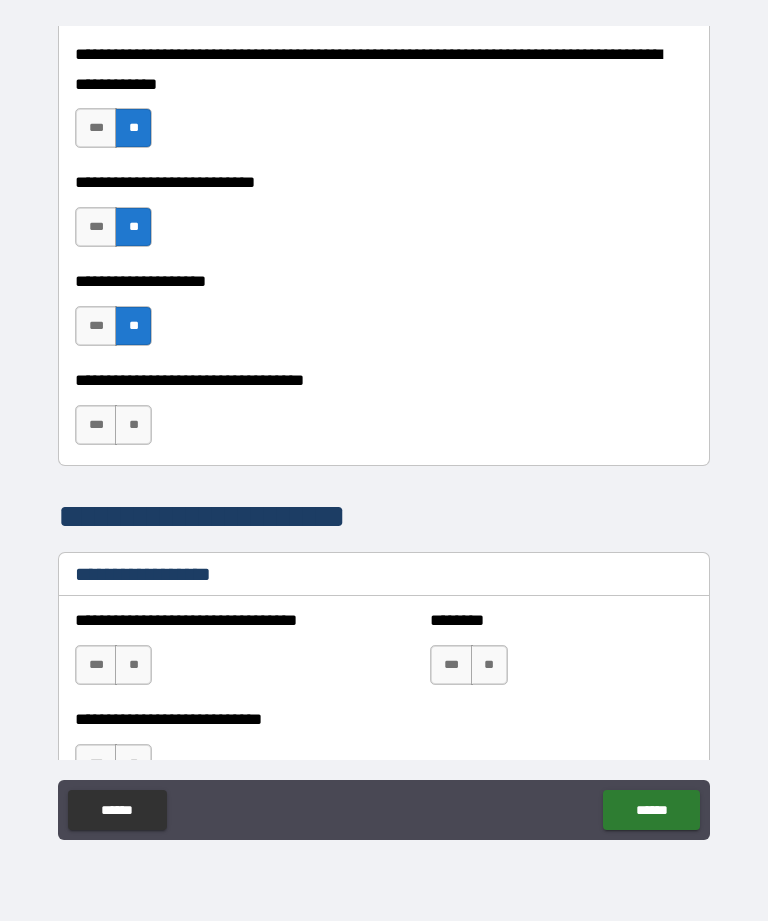 scroll, scrollTop: 982, scrollLeft: 0, axis: vertical 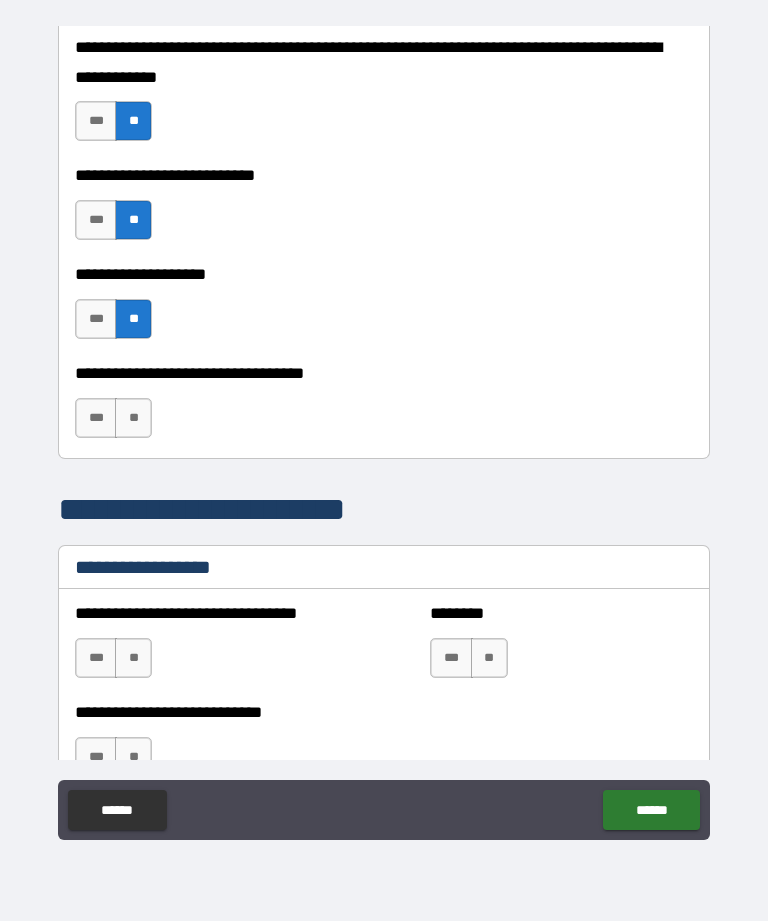 click on "**" at bounding box center [133, 418] 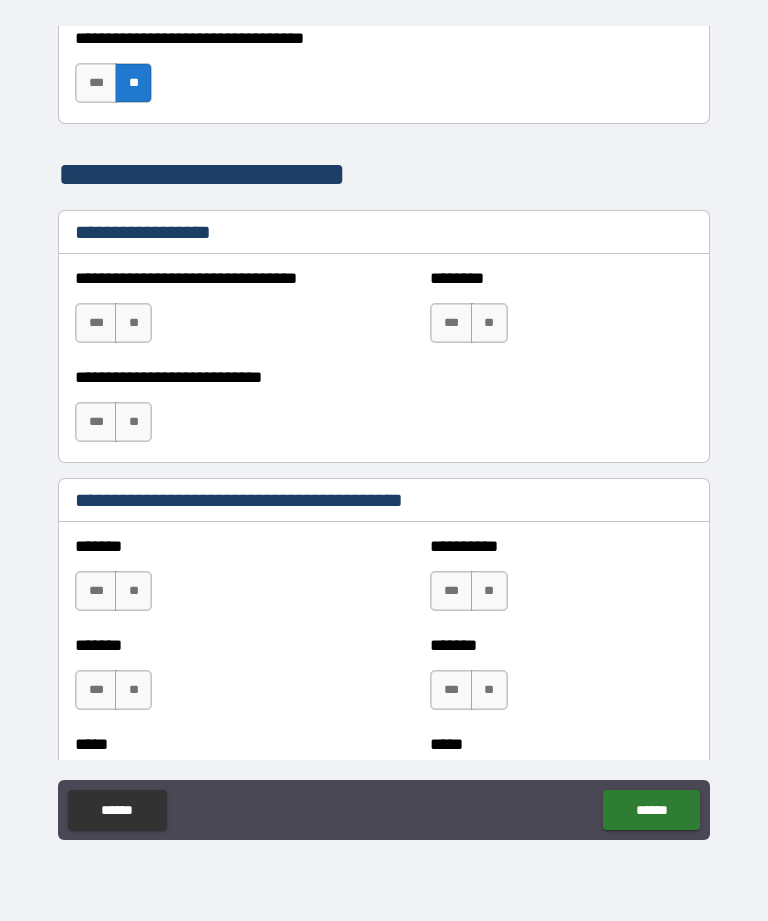 scroll, scrollTop: 1340, scrollLeft: 0, axis: vertical 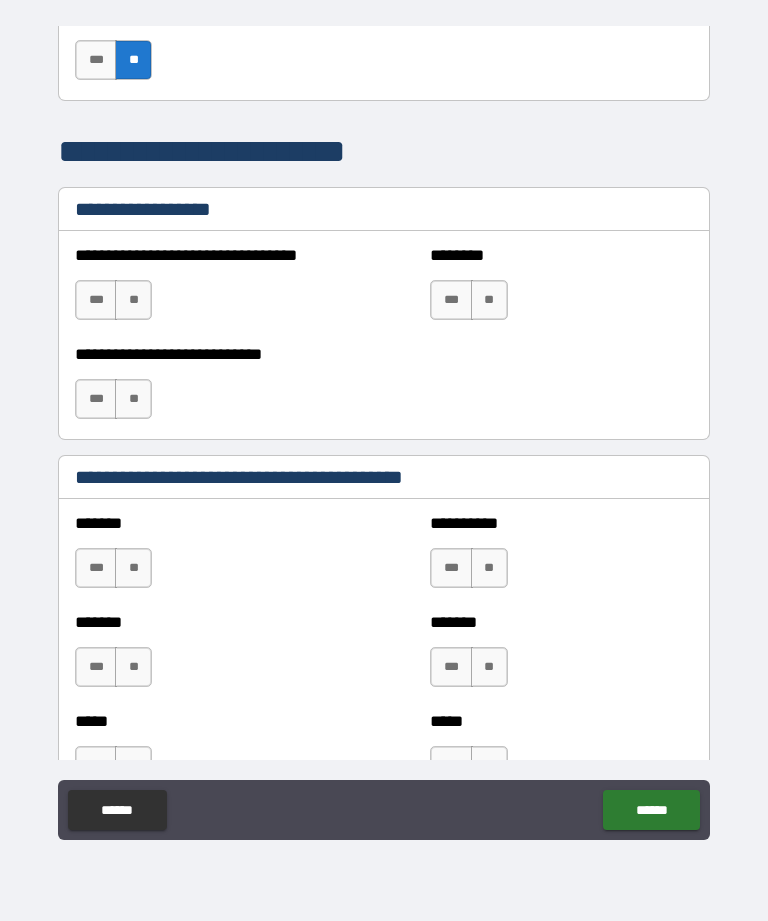 click on "**" at bounding box center (133, 300) 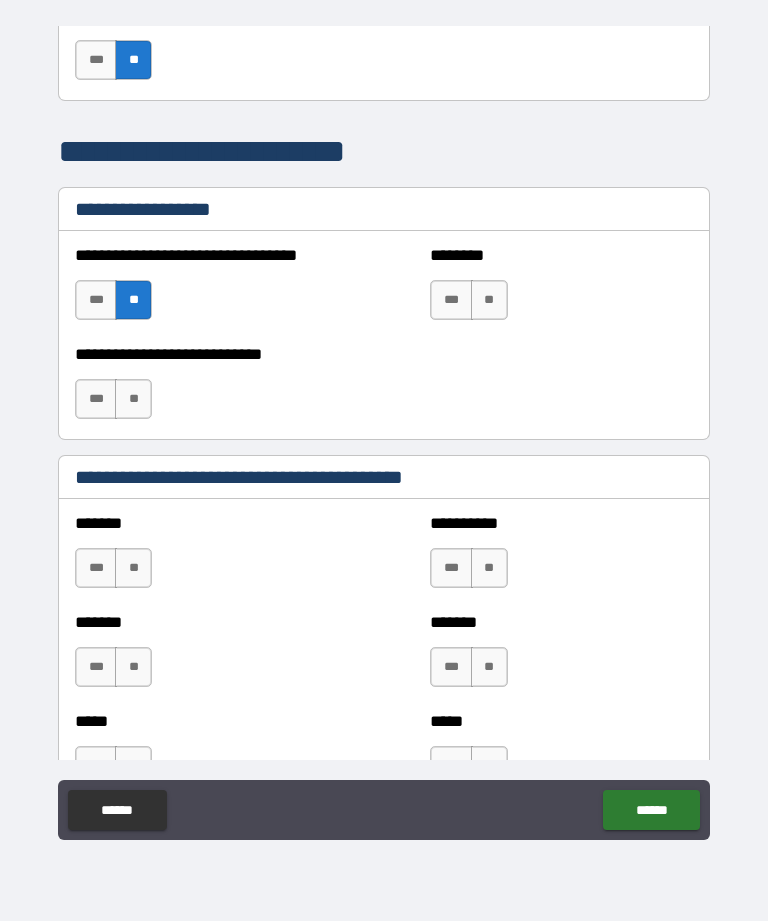 click on "**" at bounding box center [489, 300] 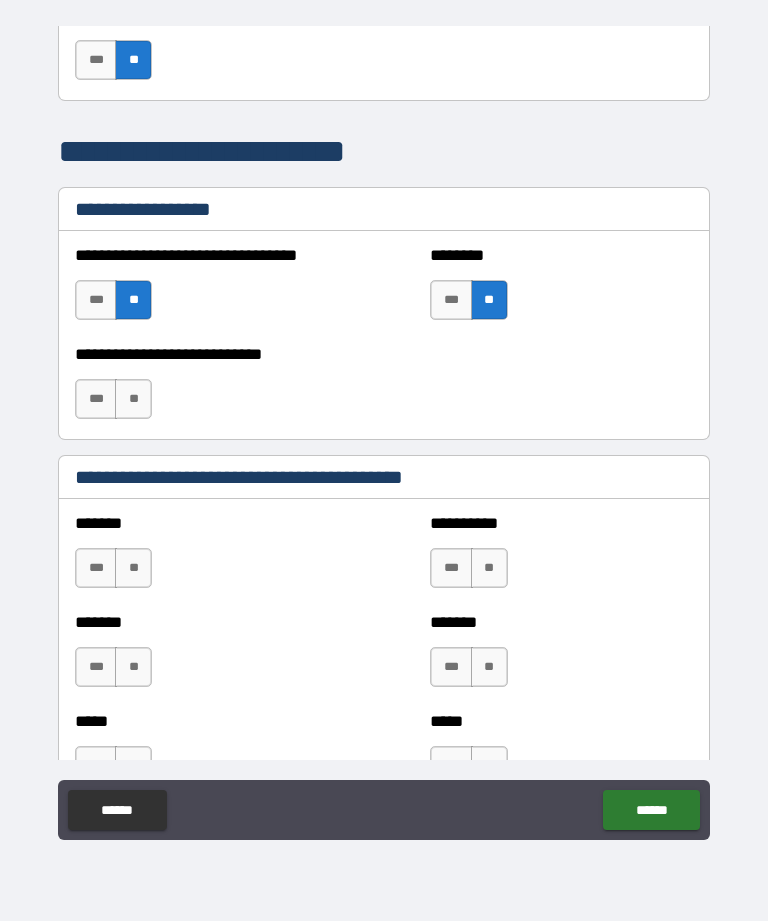 click on "**" at bounding box center [133, 399] 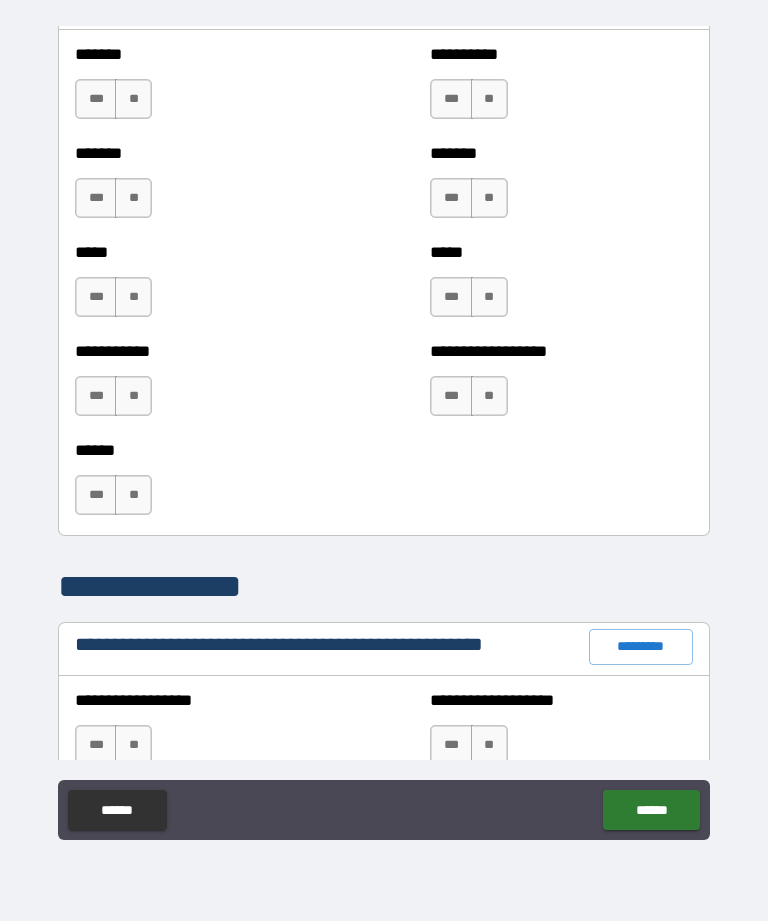 scroll, scrollTop: 1813, scrollLeft: 0, axis: vertical 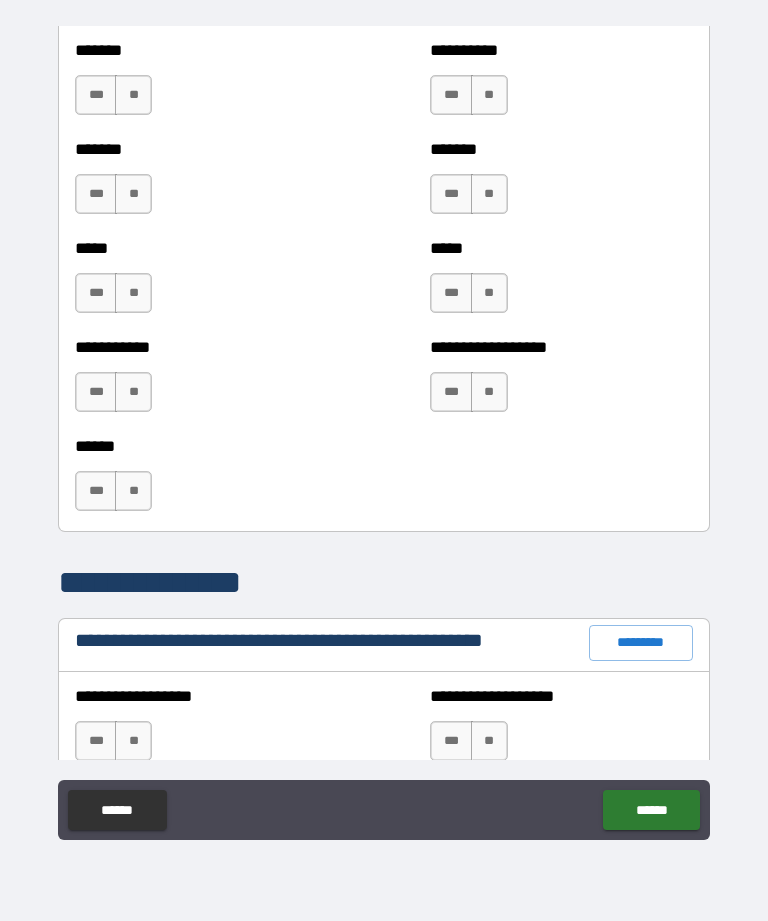 click on "**" at bounding box center (489, 392) 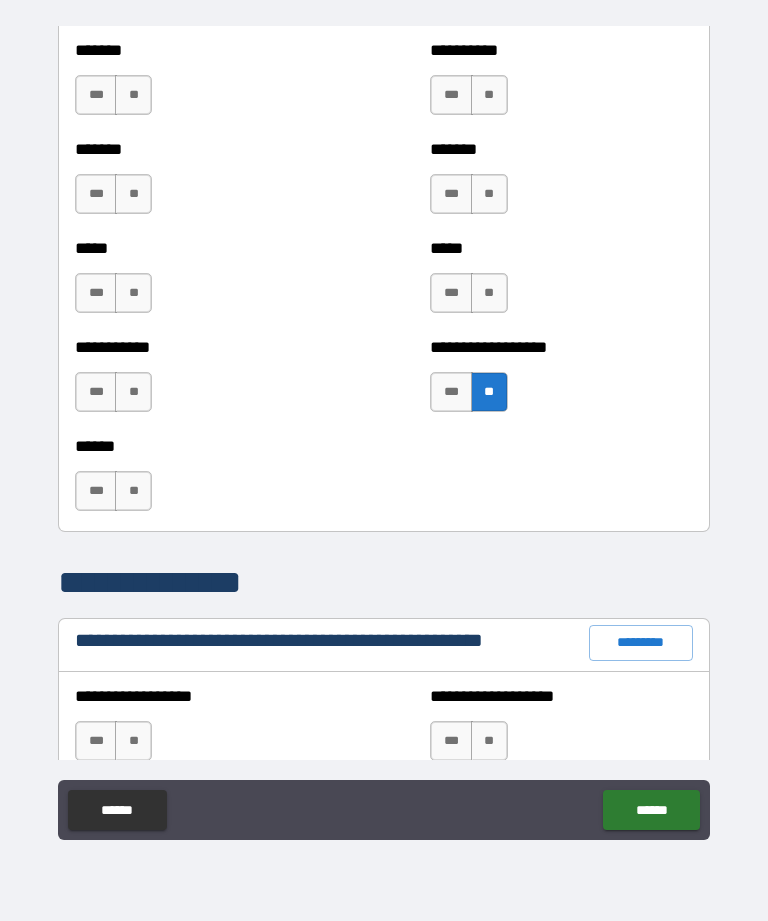 click on "**" at bounding box center [489, 293] 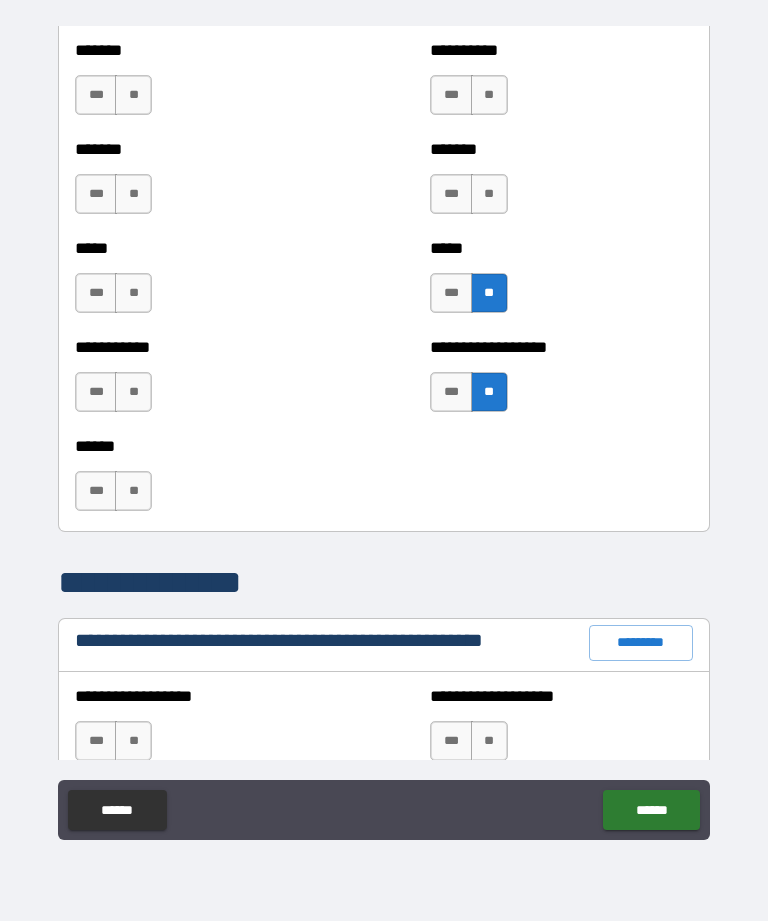 click on "**" at bounding box center [489, 194] 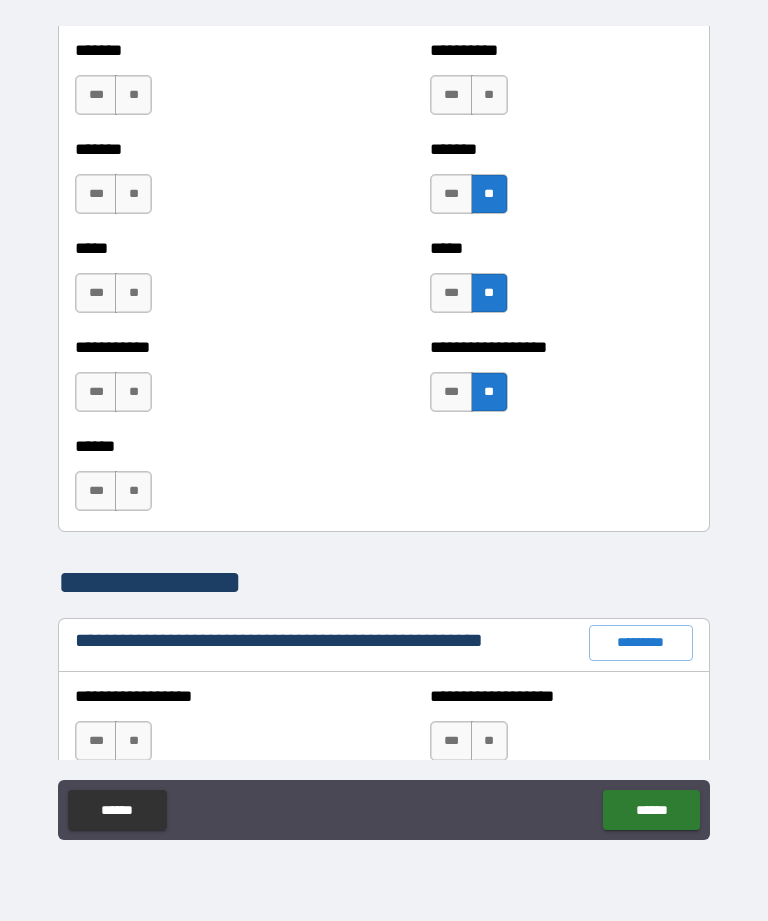 click on "**" at bounding box center [489, 95] 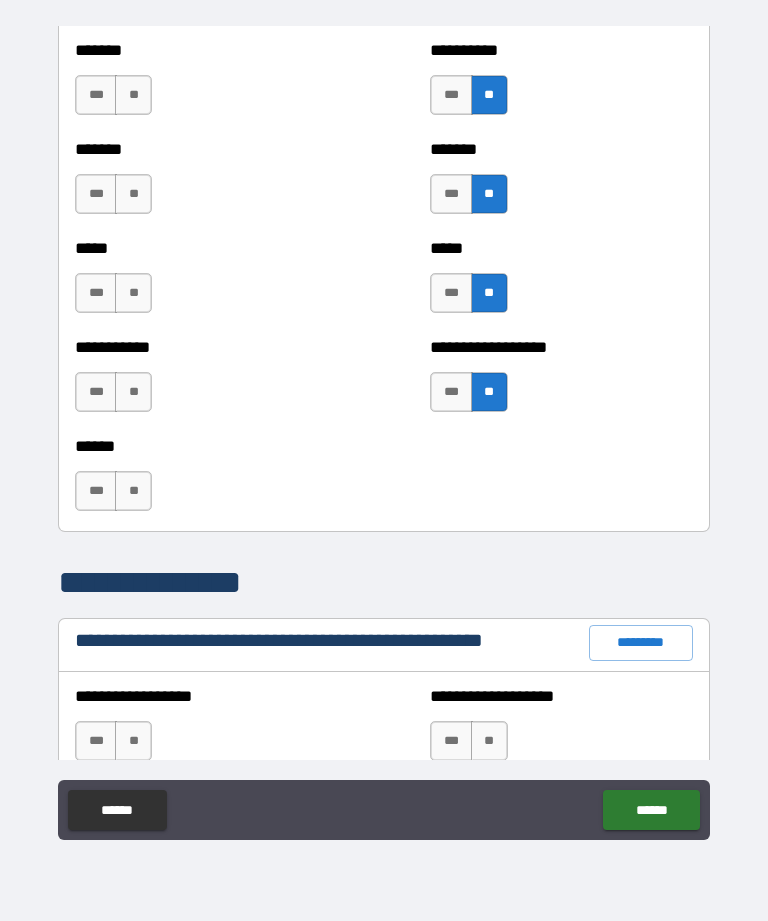 click on "**" at bounding box center [133, 95] 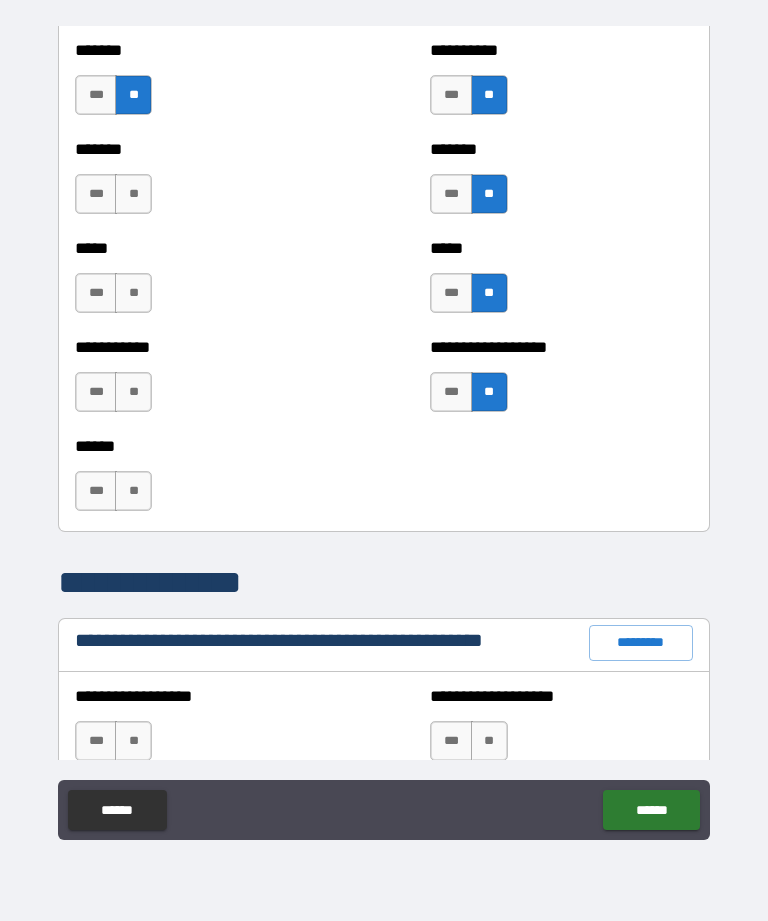click on "**" at bounding box center (133, 194) 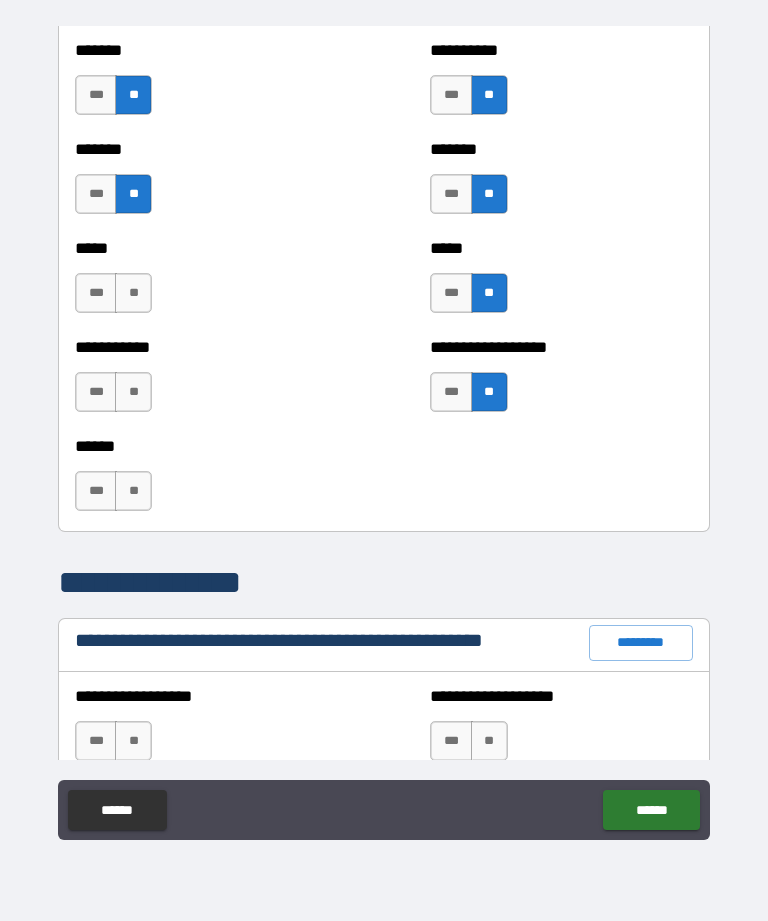 click on "**" at bounding box center (133, 293) 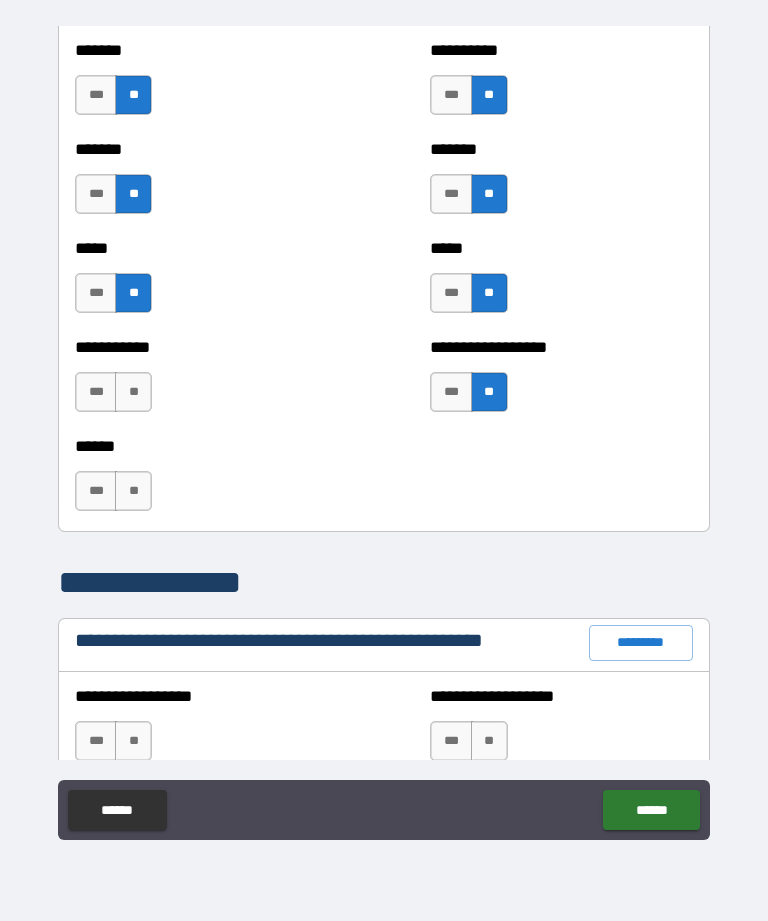 click on "**" at bounding box center [133, 392] 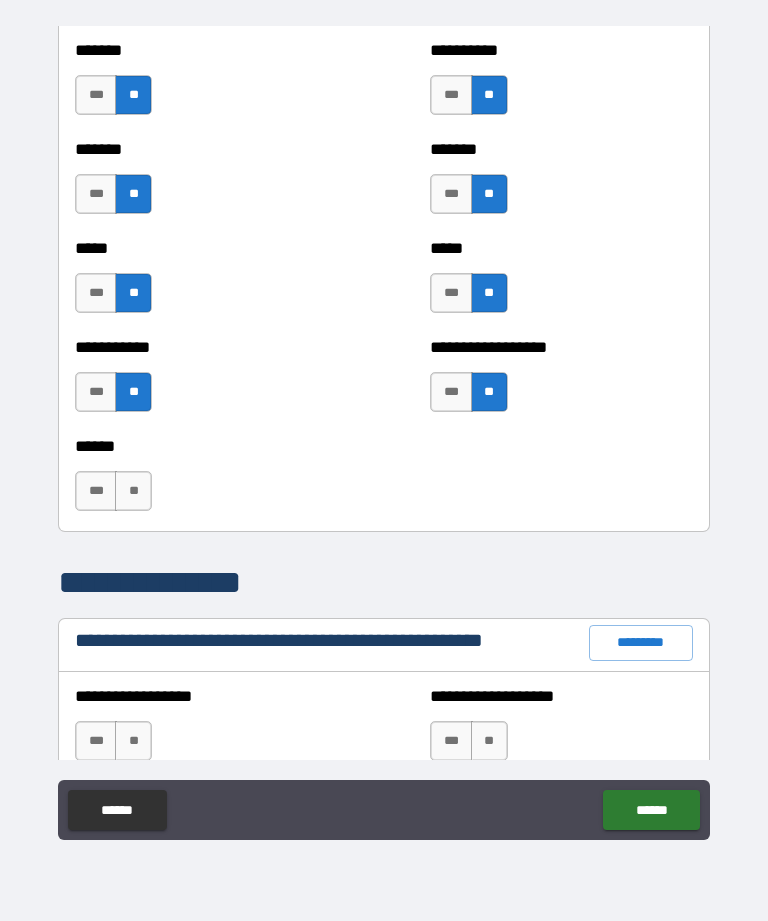 click on "**" at bounding box center [133, 491] 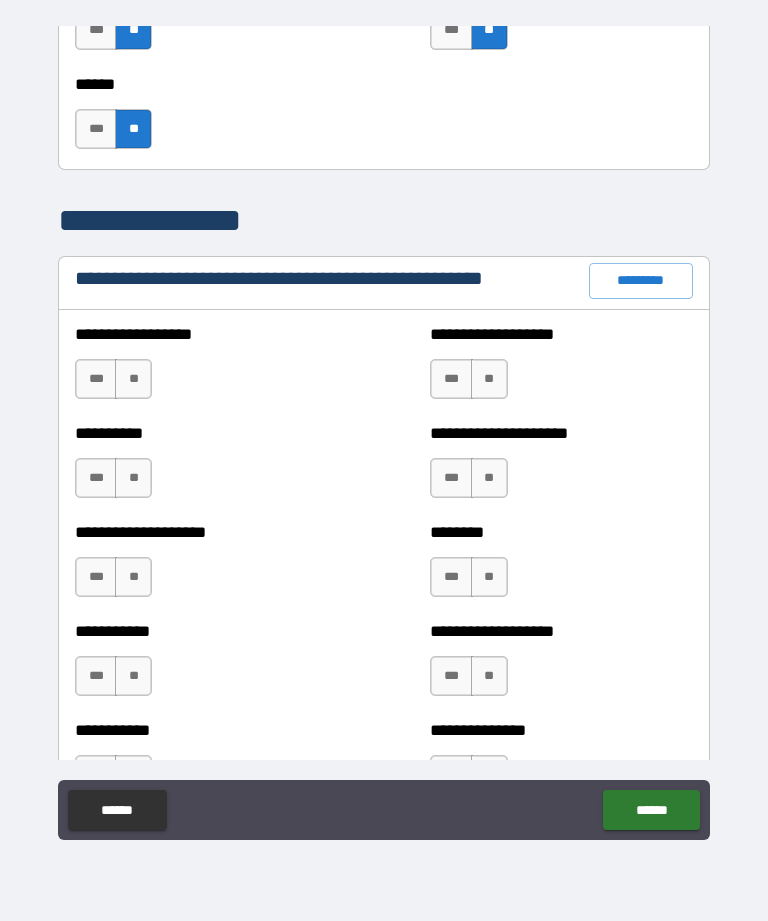 scroll, scrollTop: 2205, scrollLeft: 0, axis: vertical 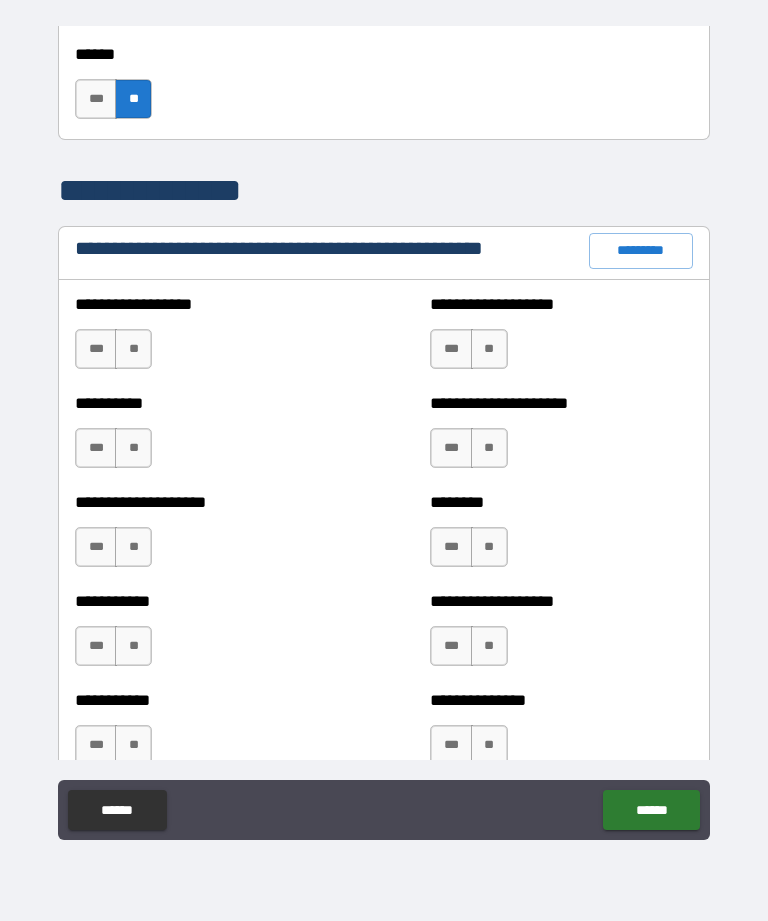 click on "*********" at bounding box center [641, 251] 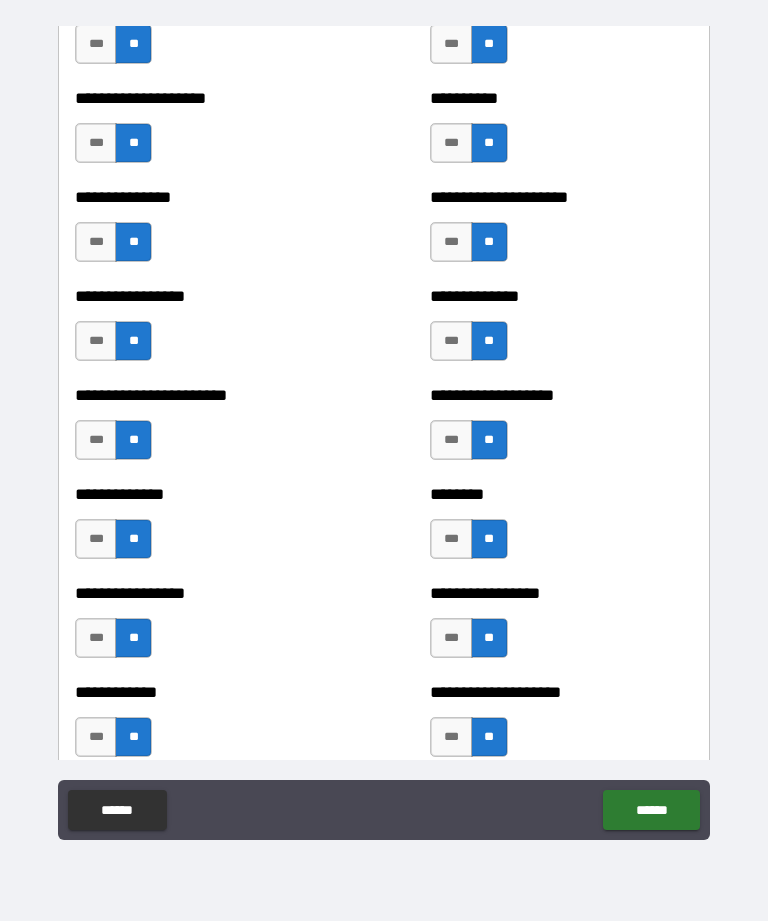 scroll, scrollTop: 3304, scrollLeft: 0, axis: vertical 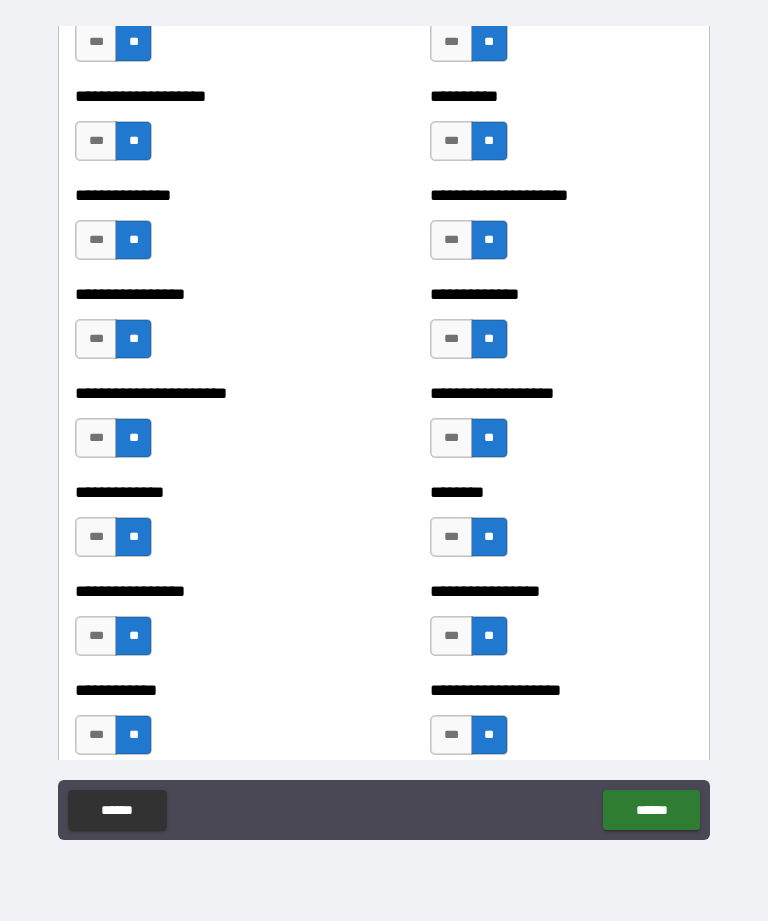 click on "***" at bounding box center (96, 240) 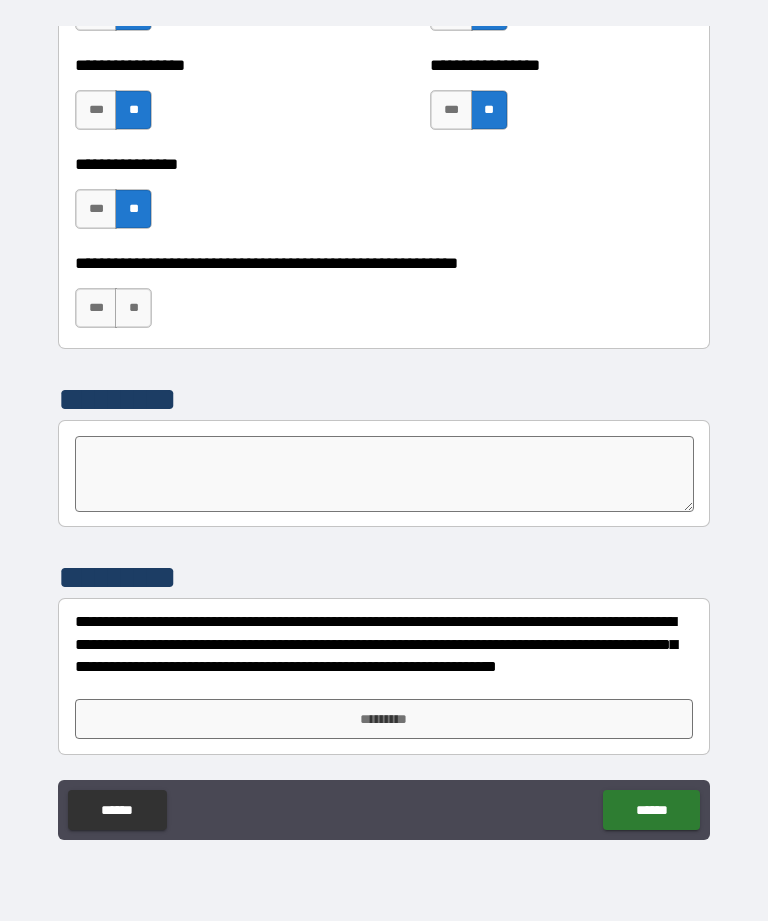 scroll, scrollTop: 6107, scrollLeft: 0, axis: vertical 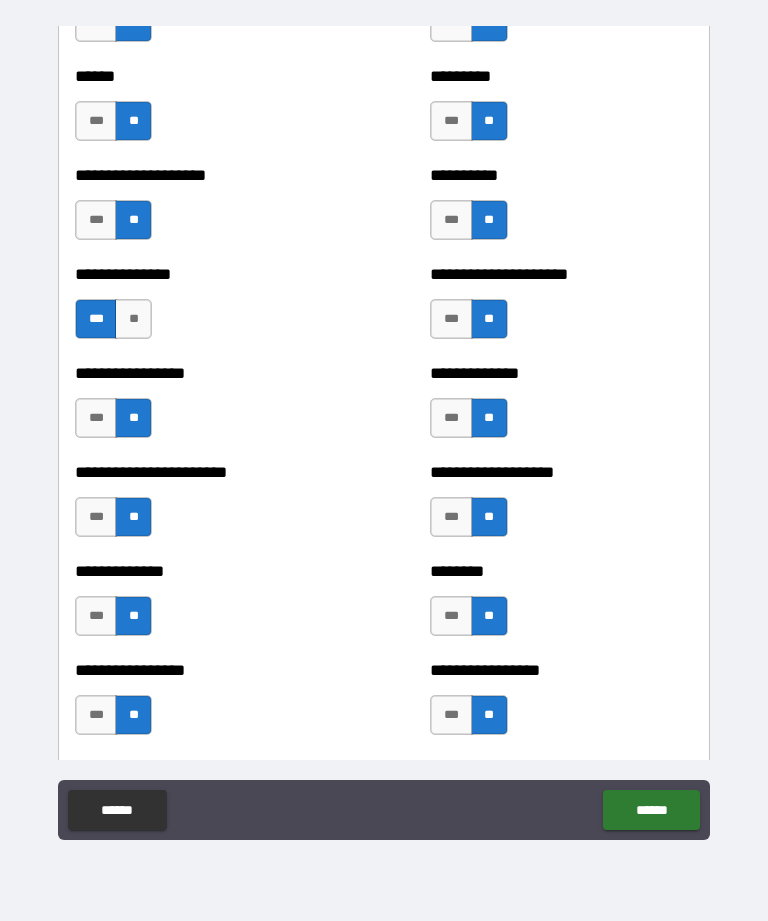 click on "***" at bounding box center [96, 220] 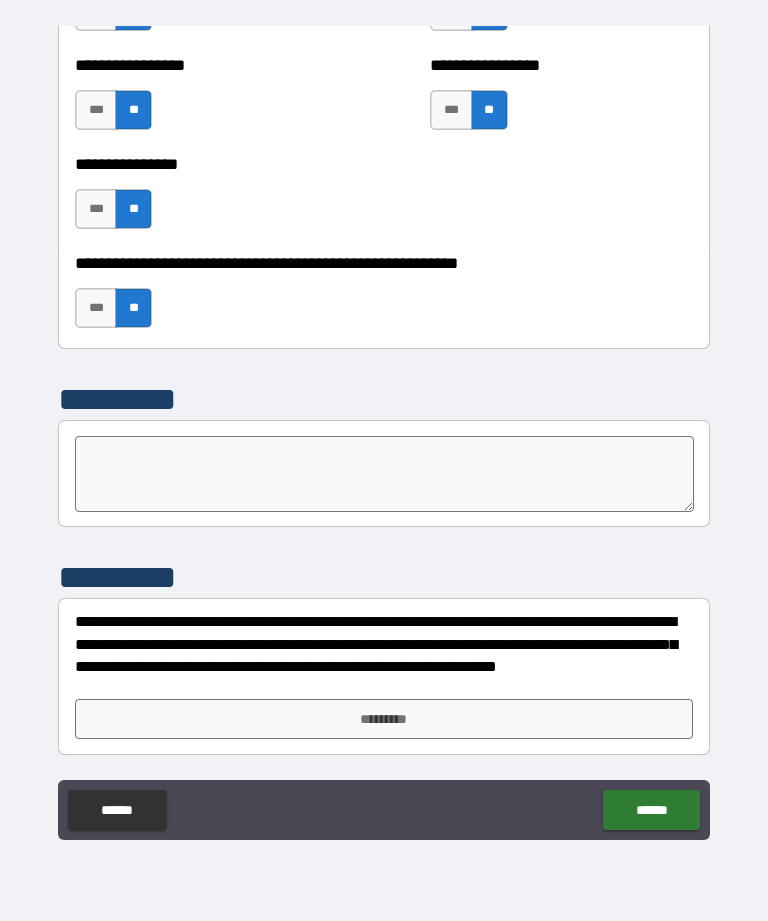 scroll, scrollTop: 6107, scrollLeft: 0, axis: vertical 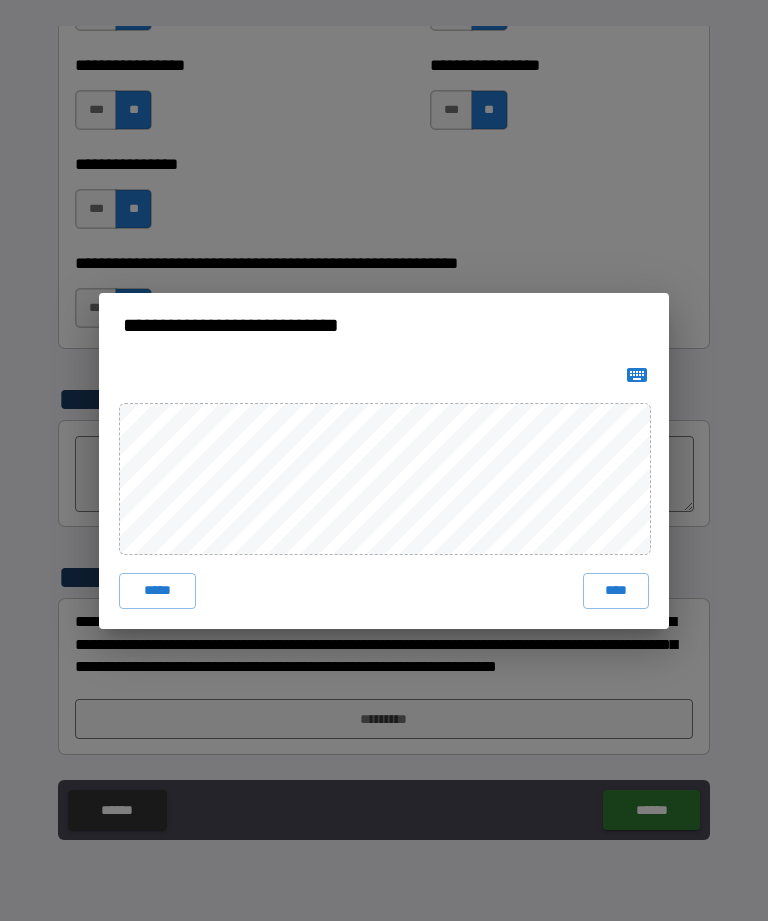 click on "****" at bounding box center (616, 591) 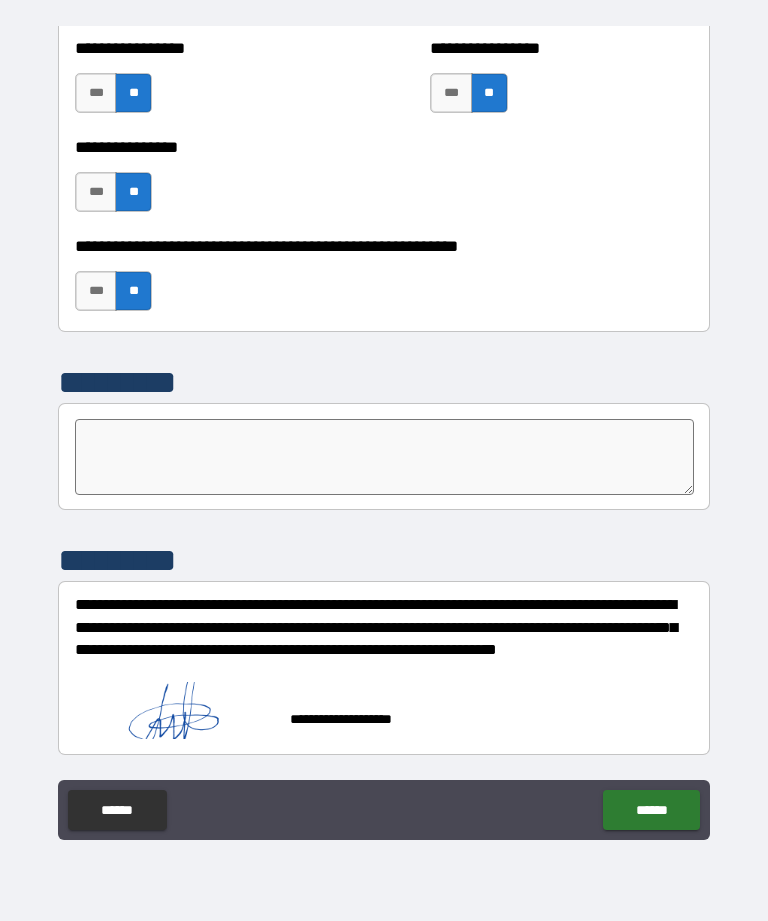 scroll, scrollTop: 6124, scrollLeft: 0, axis: vertical 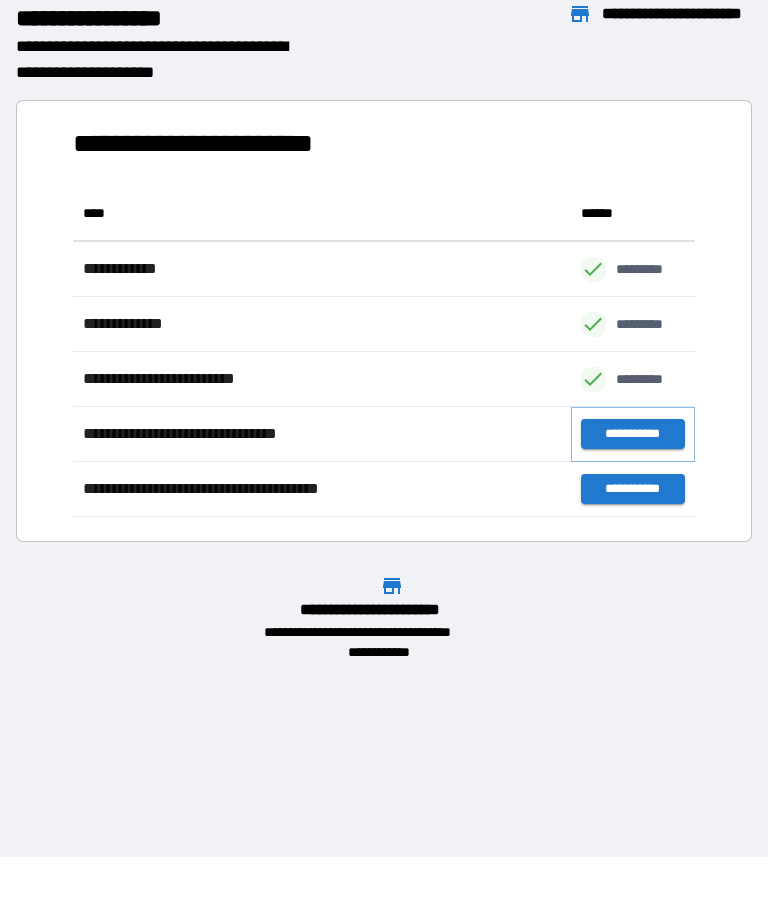 click on "**********" at bounding box center (633, 434) 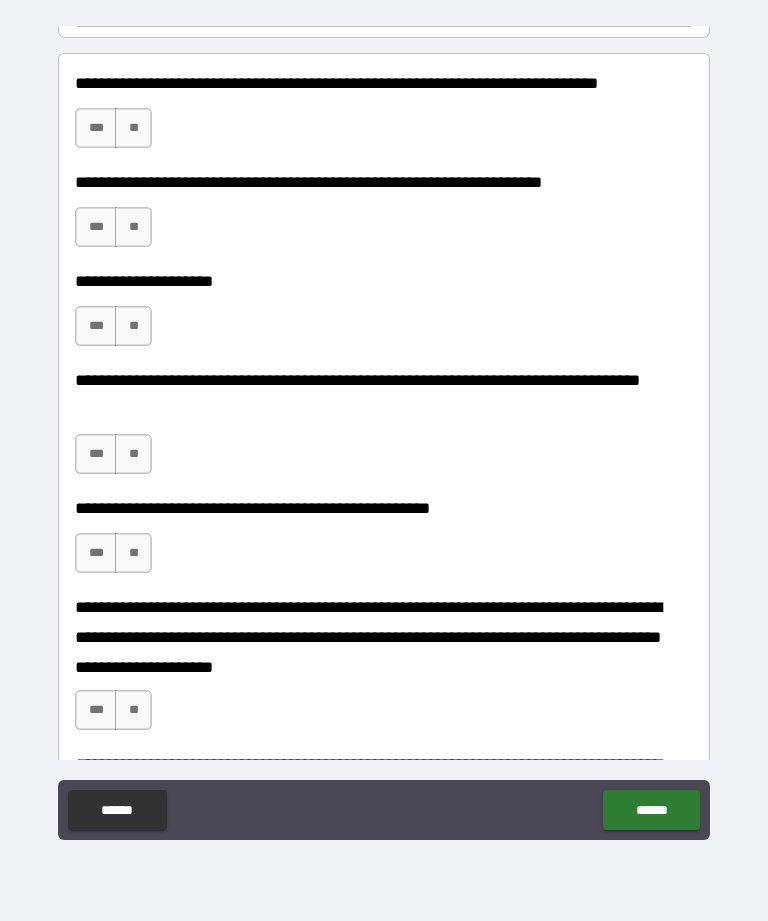 scroll, scrollTop: 238, scrollLeft: 0, axis: vertical 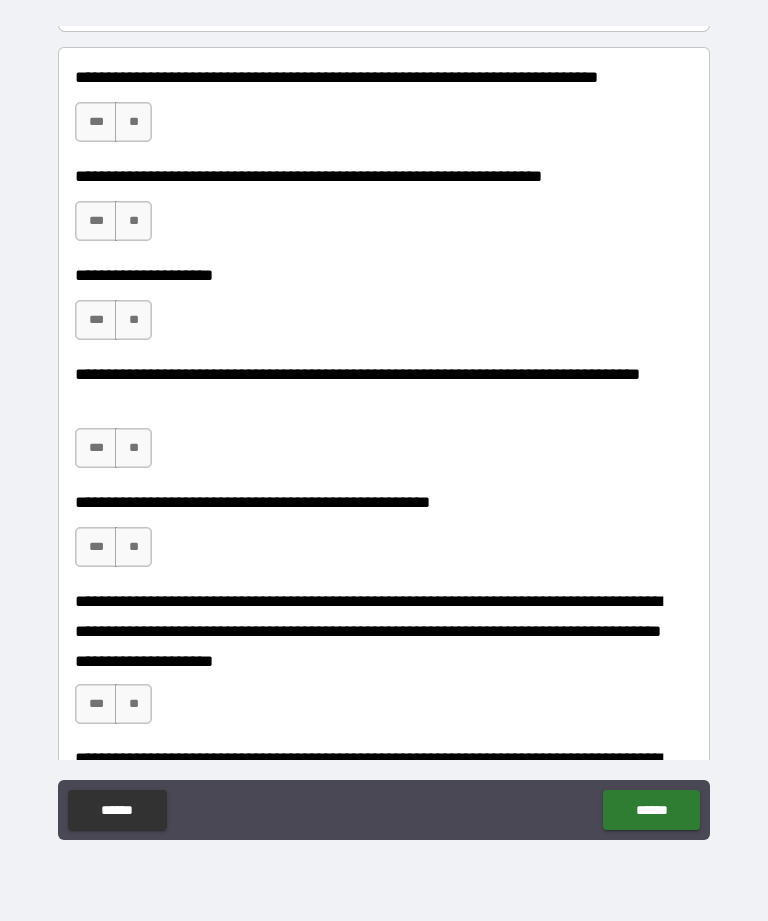 click on "**" at bounding box center [133, 122] 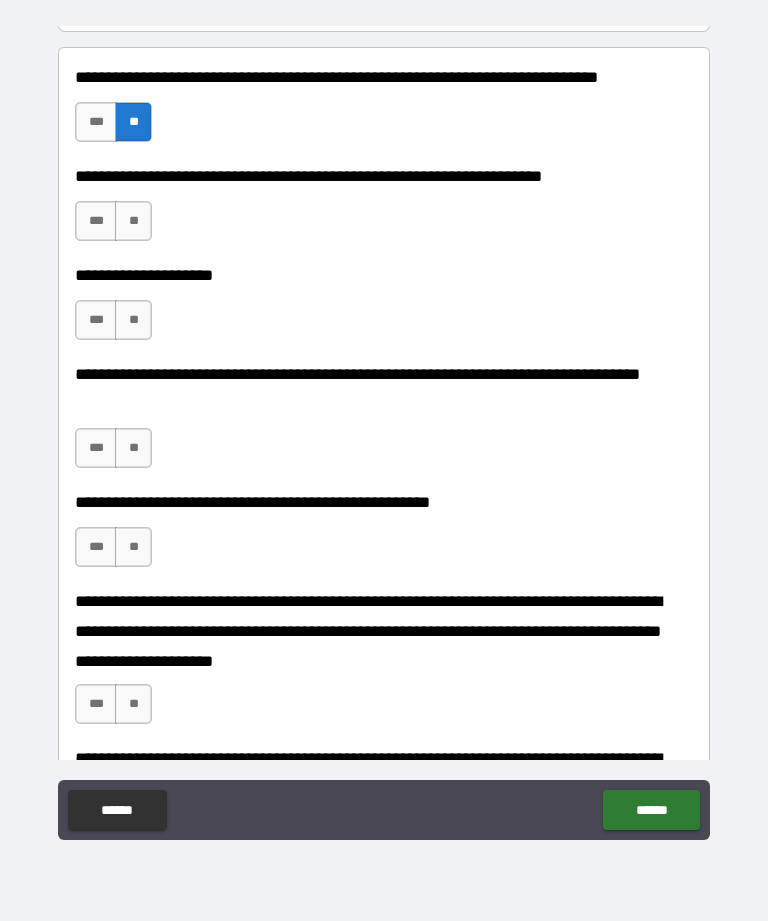 click on "**" at bounding box center [133, 221] 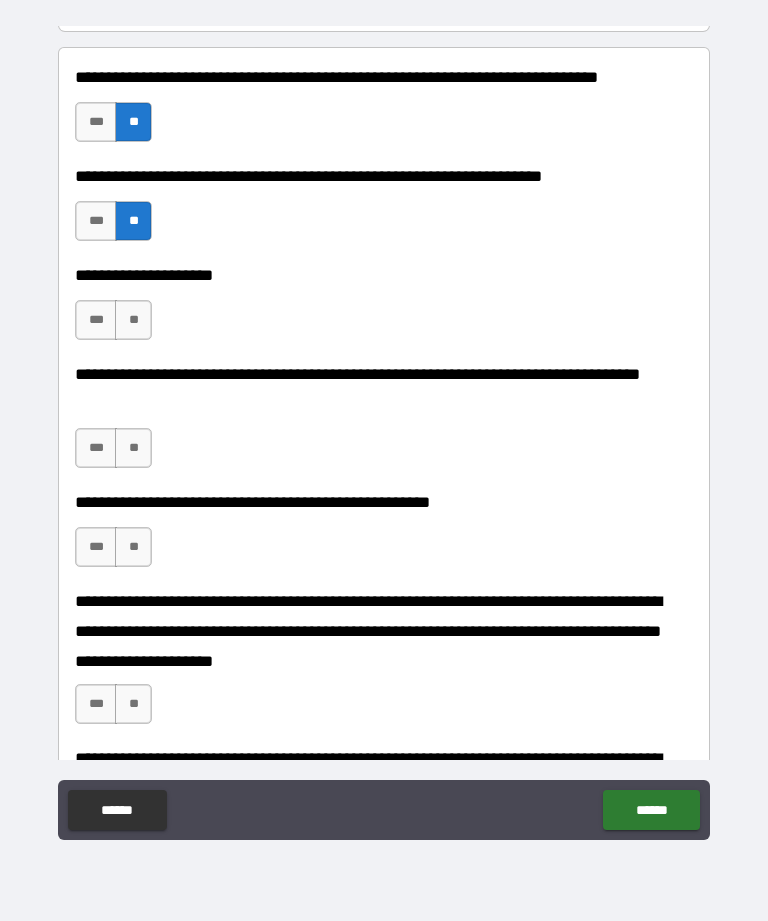 click on "**" at bounding box center [133, 320] 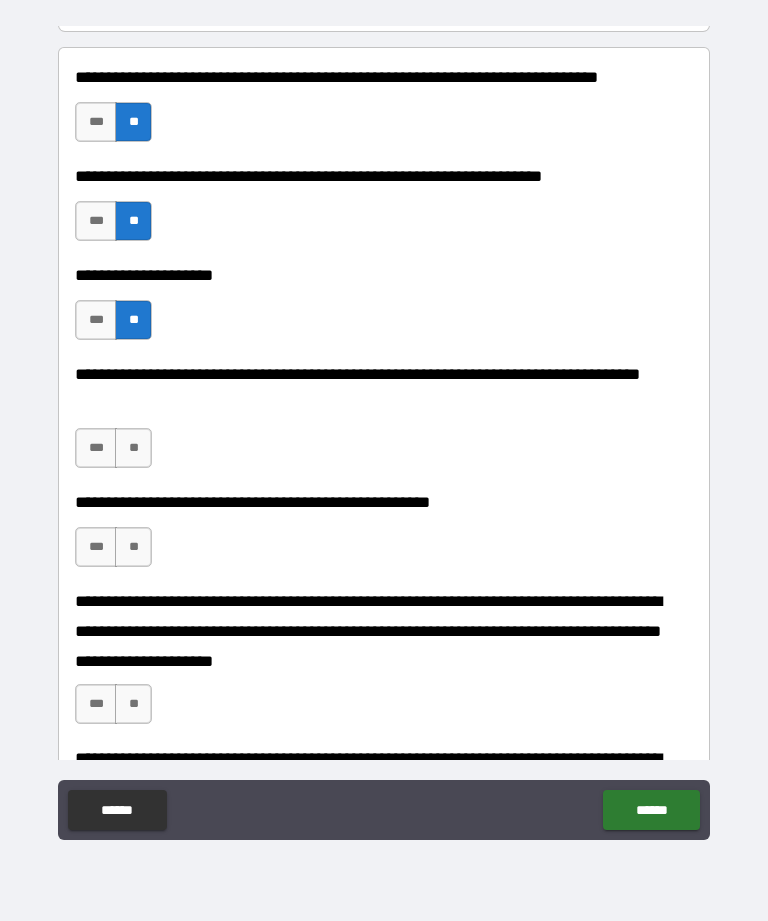 click on "**" at bounding box center (133, 448) 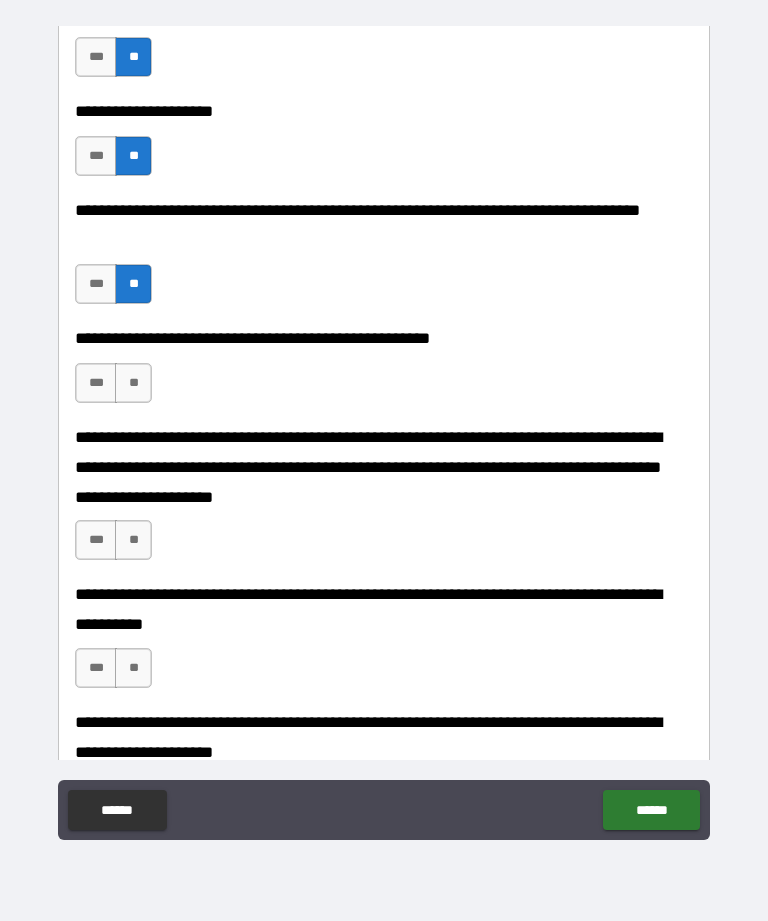 click on "**" at bounding box center [133, 383] 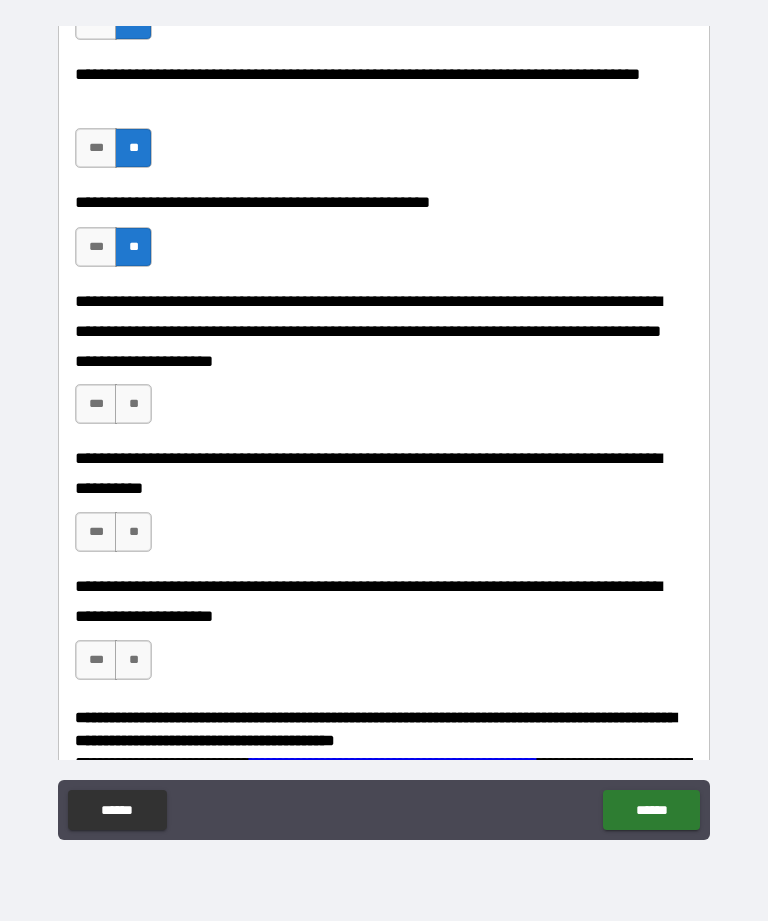 scroll, scrollTop: 539, scrollLeft: 0, axis: vertical 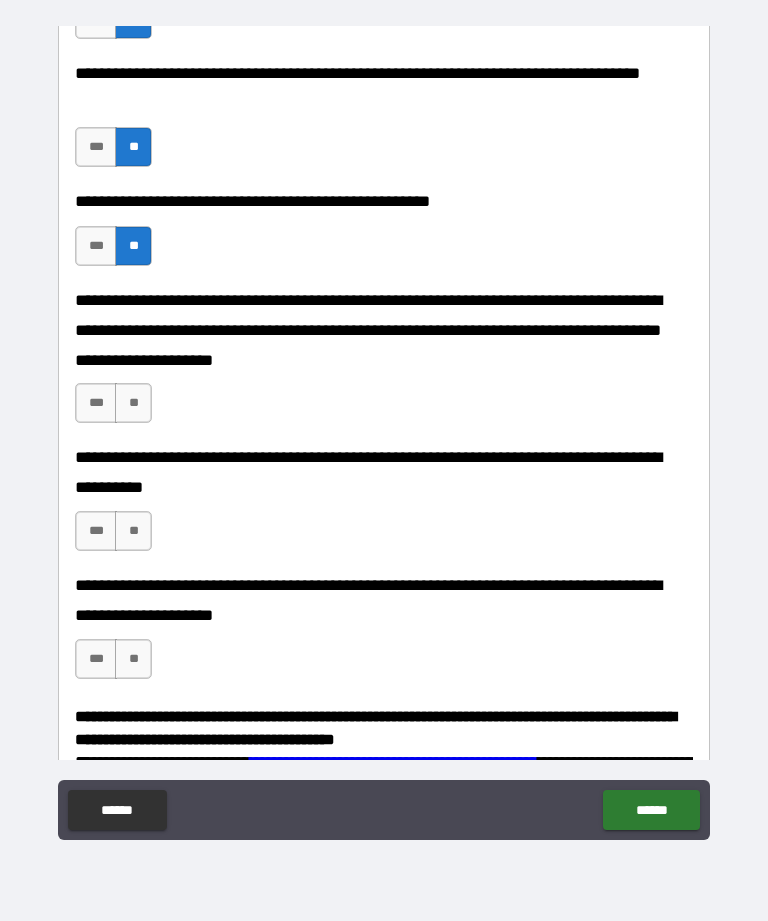 click on "**" at bounding box center (133, 403) 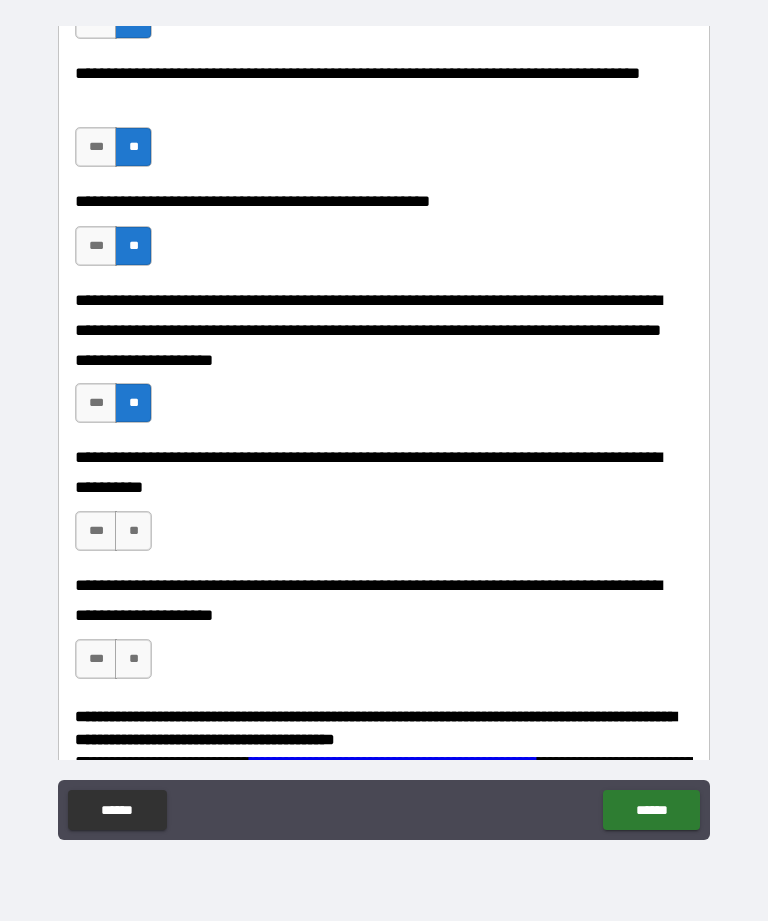 click on "**" at bounding box center [133, 531] 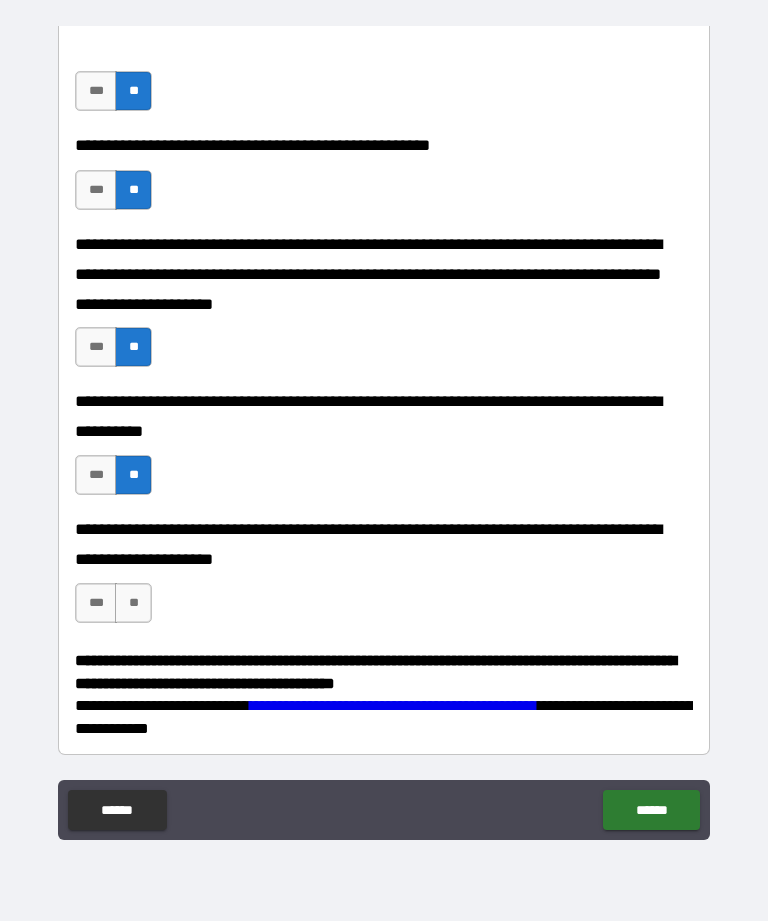 scroll, scrollTop: 595, scrollLeft: 0, axis: vertical 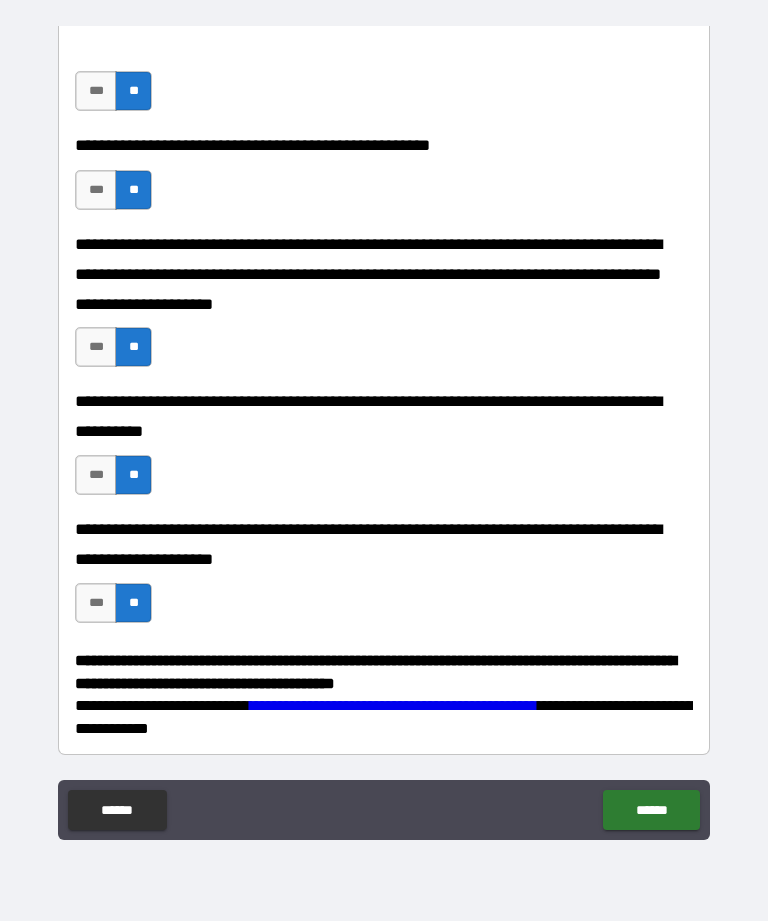 click on "******" at bounding box center [651, 810] 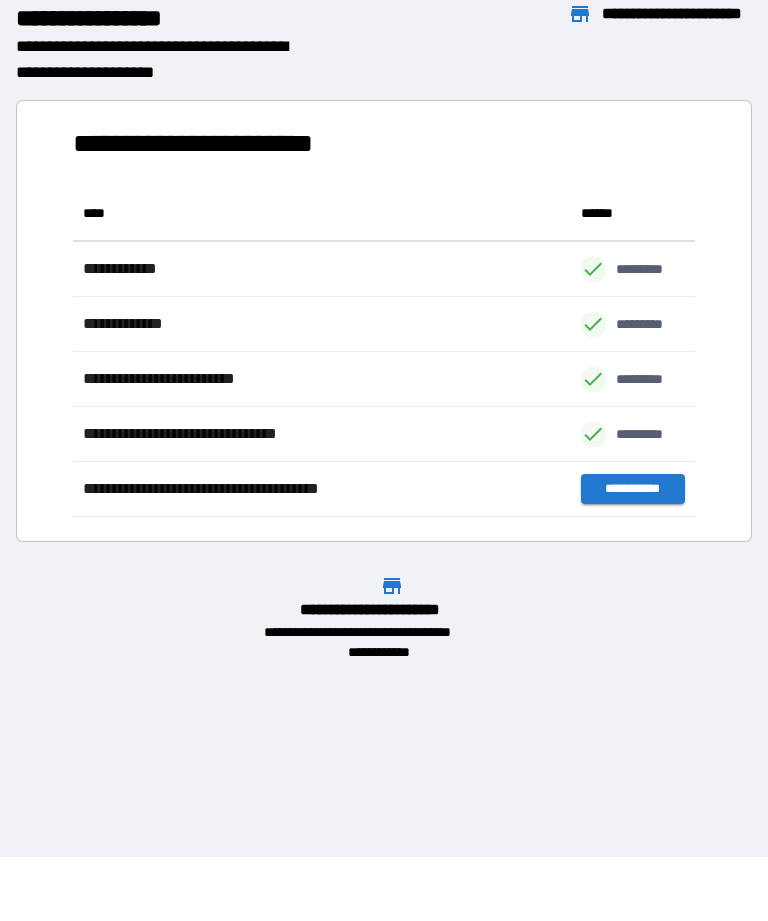 scroll, scrollTop: 331, scrollLeft: 622, axis: both 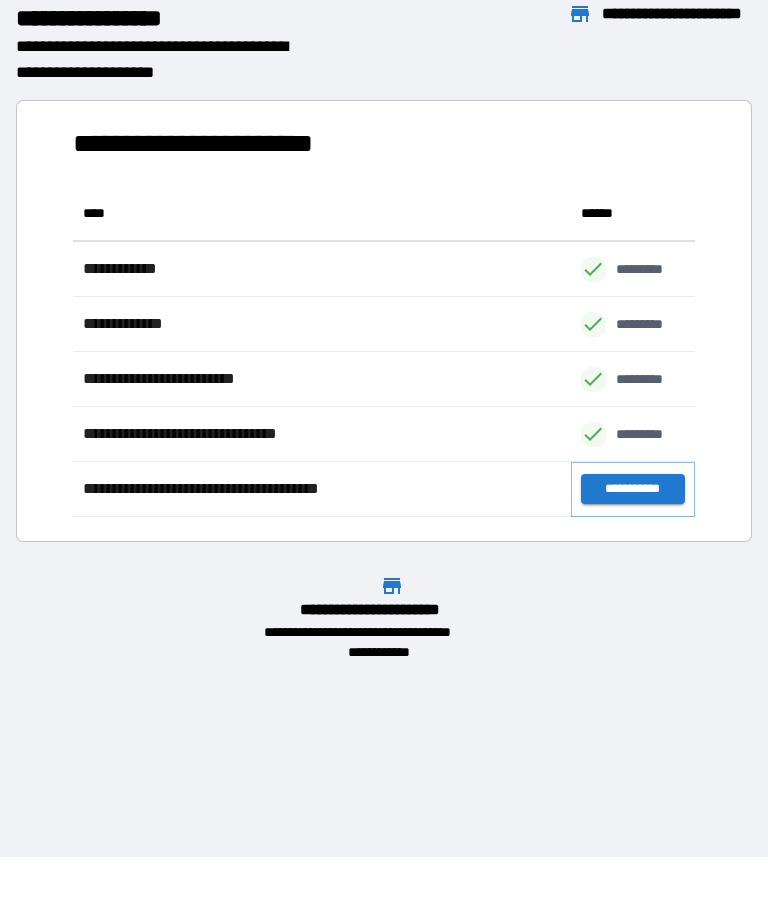 click on "**********" at bounding box center (633, 489) 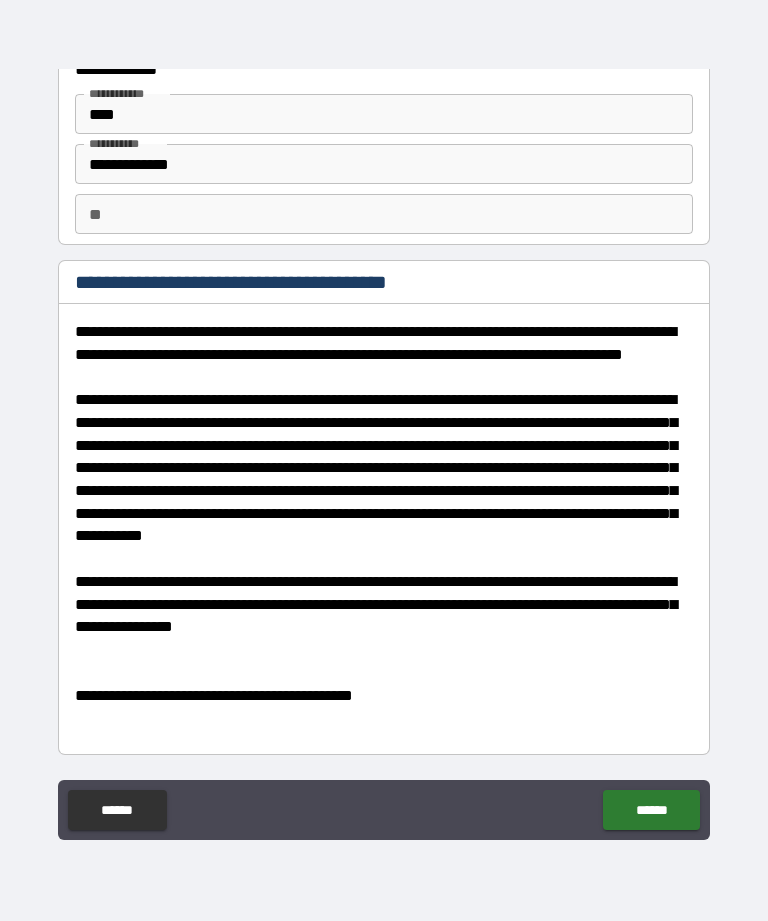 scroll, scrollTop: 68, scrollLeft: 0, axis: vertical 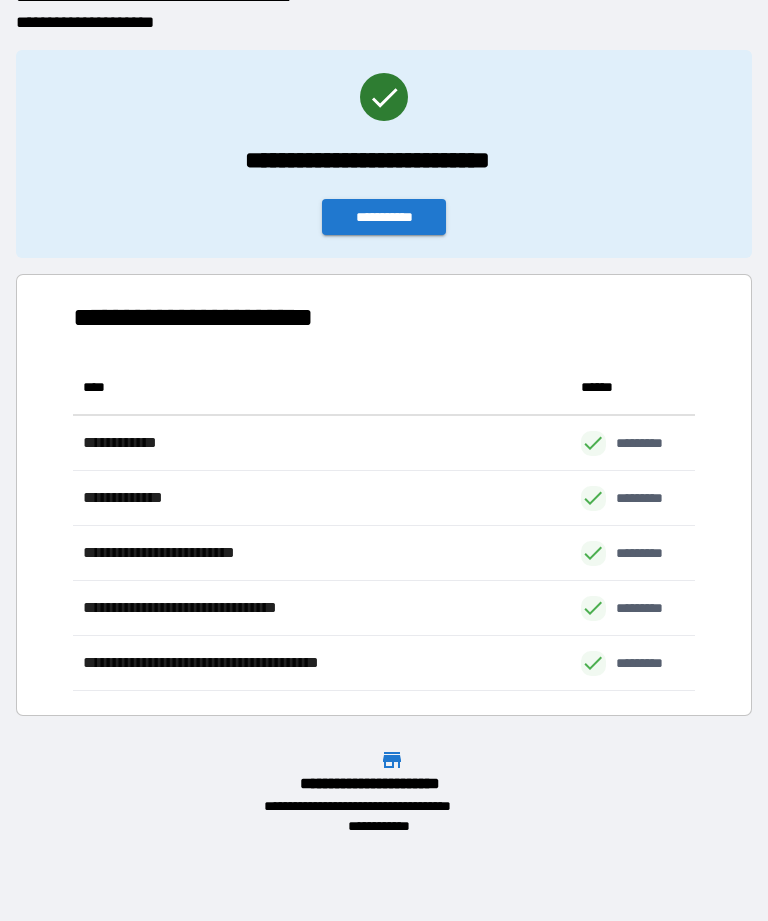 click on "**********" at bounding box center (384, 217) 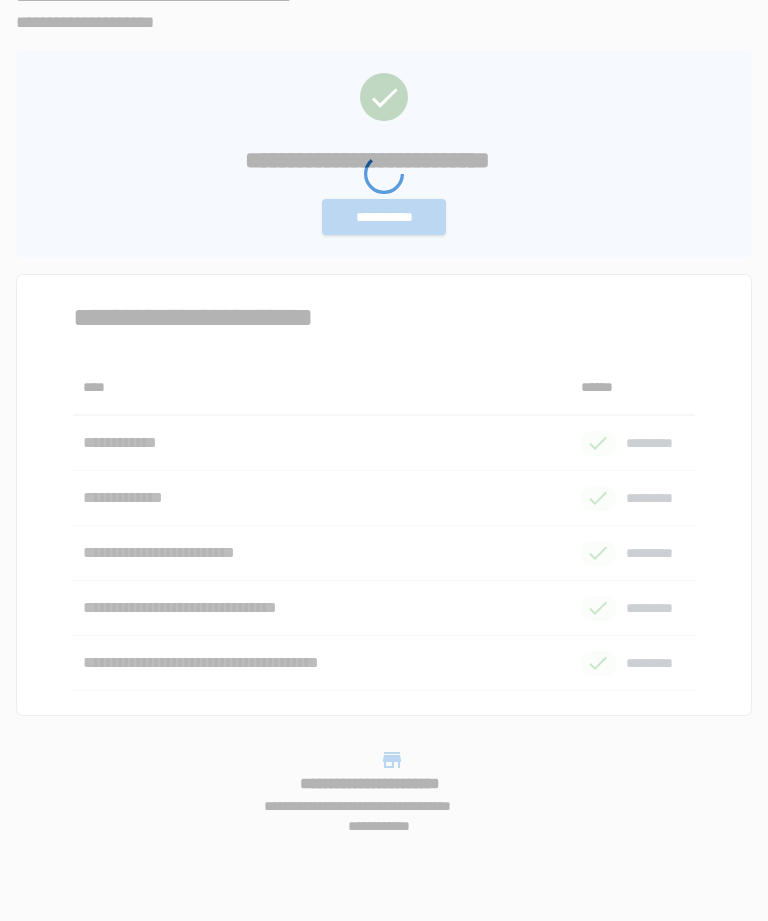 scroll, scrollTop: 0, scrollLeft: 0, axis: both 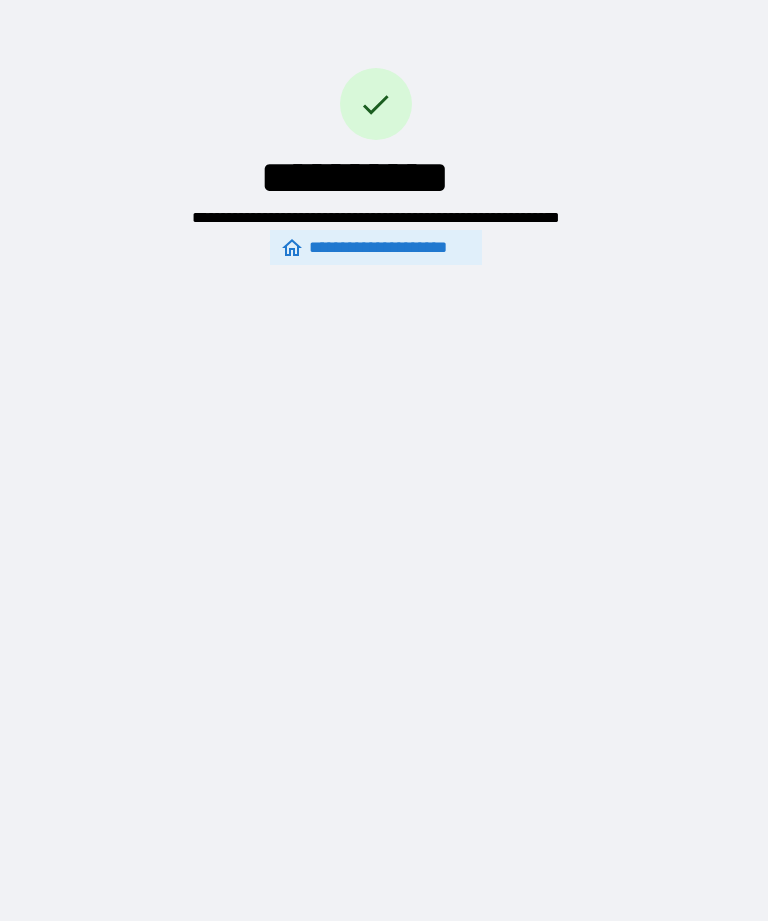 click on "**********" at bounding box center [376, 97] 